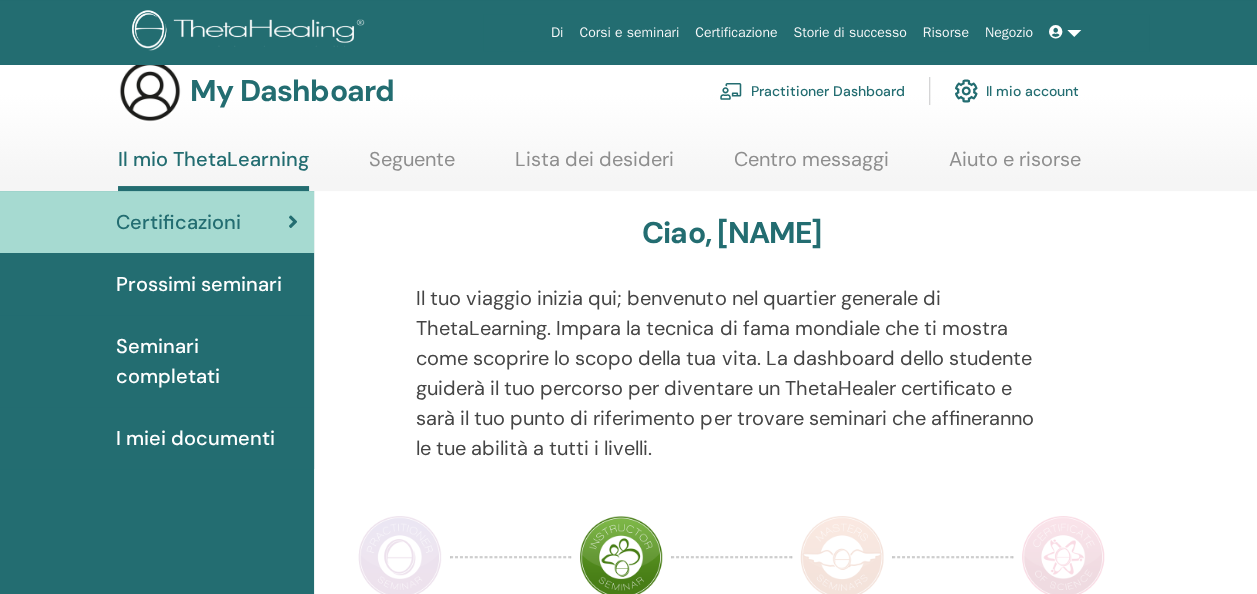 scroll, scrollTop: 30, scrollLeft: 0, axis: vertical 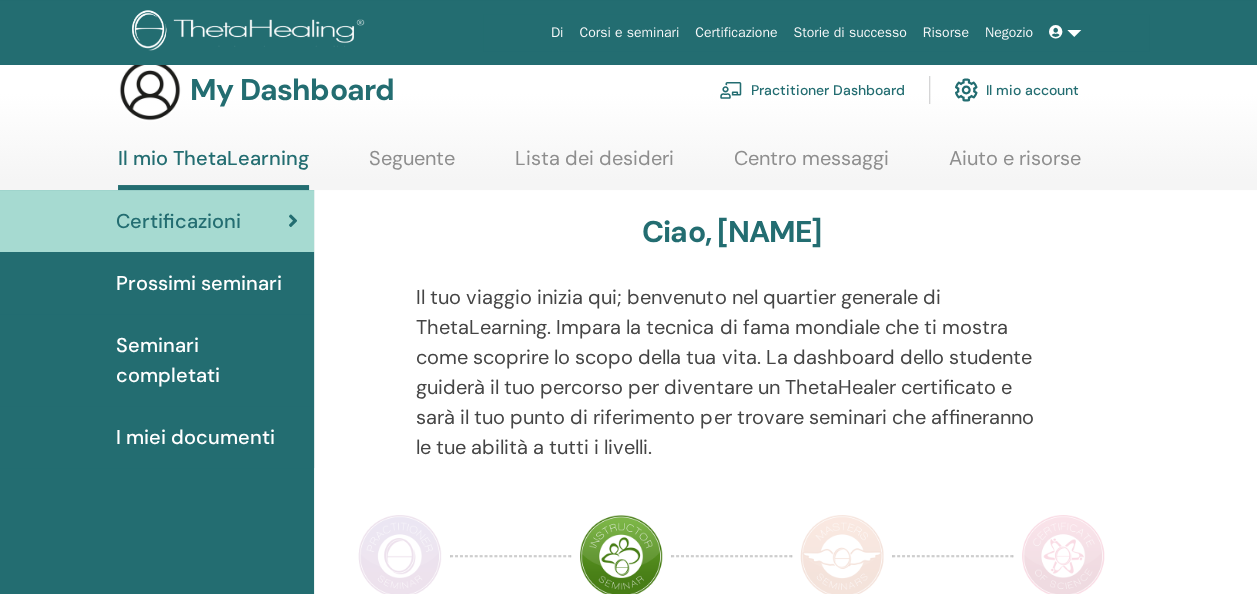 click on "Il mio account" at bounding box center [1016, 90] 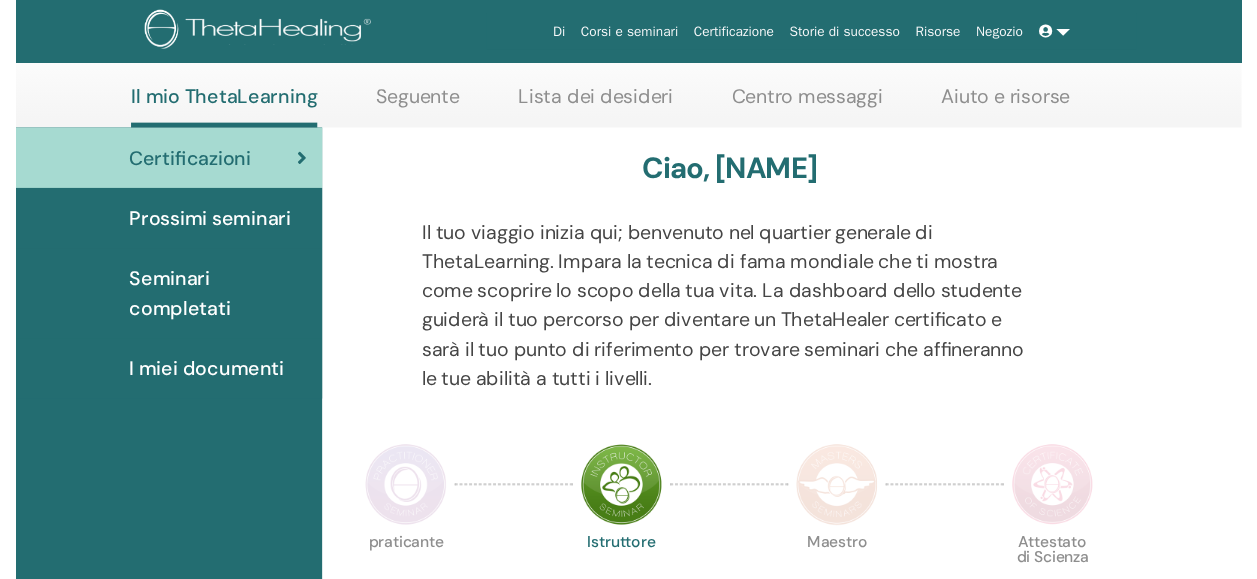scroll, scrollTop: 284, scrollLeft: 0, axis: vertical 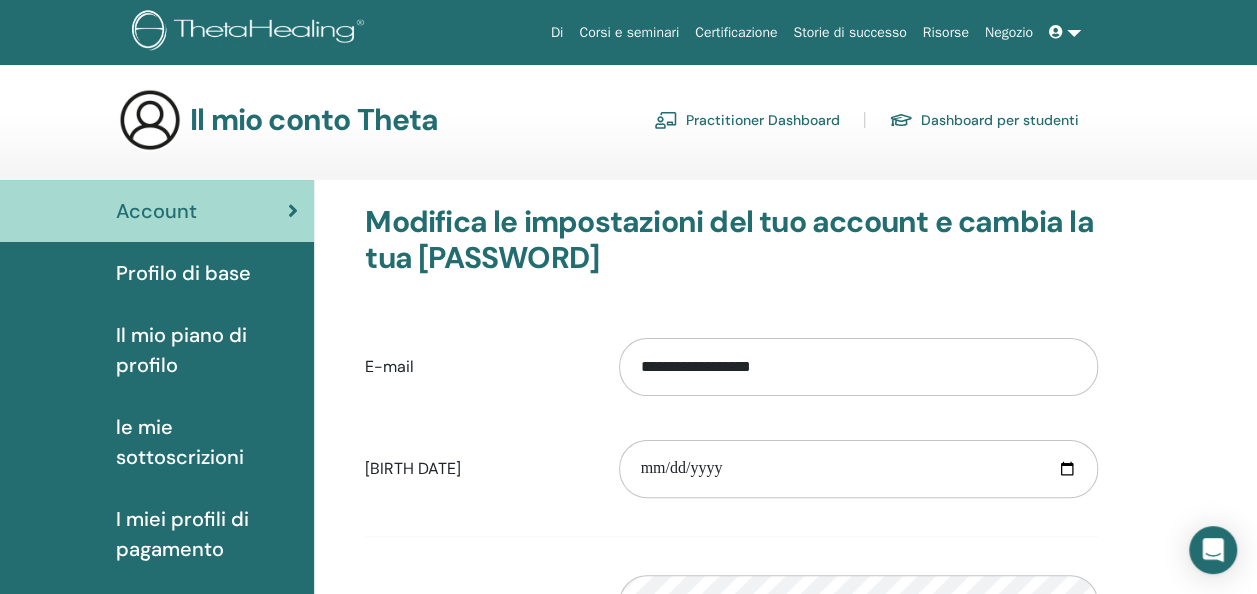 click on "Profilo di base" at bounding box center [183, 273] 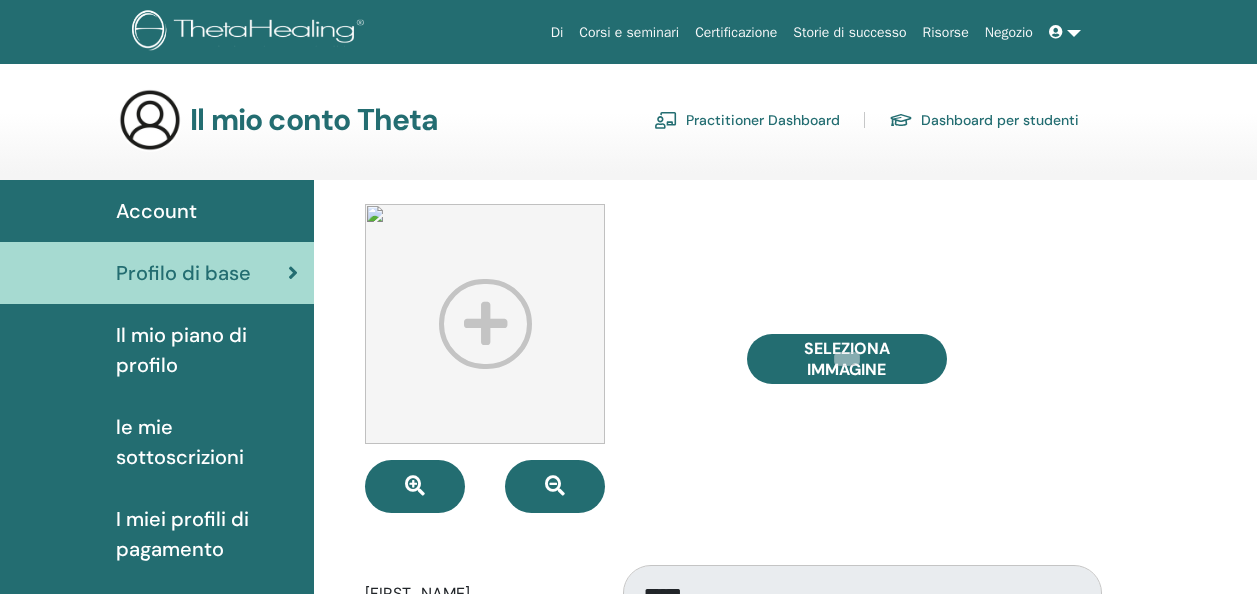 scroll, scrollTop: 0, scrollLeft: 0, axis: both 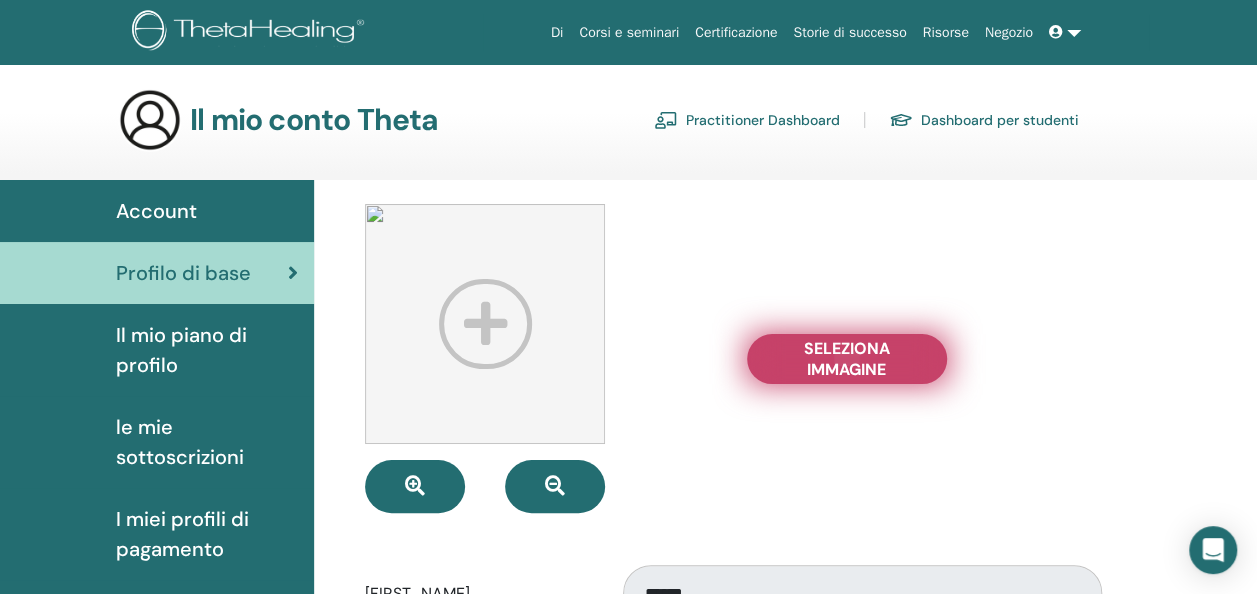 click on "Seleziona Immagine" at bounding box center (847, 359) 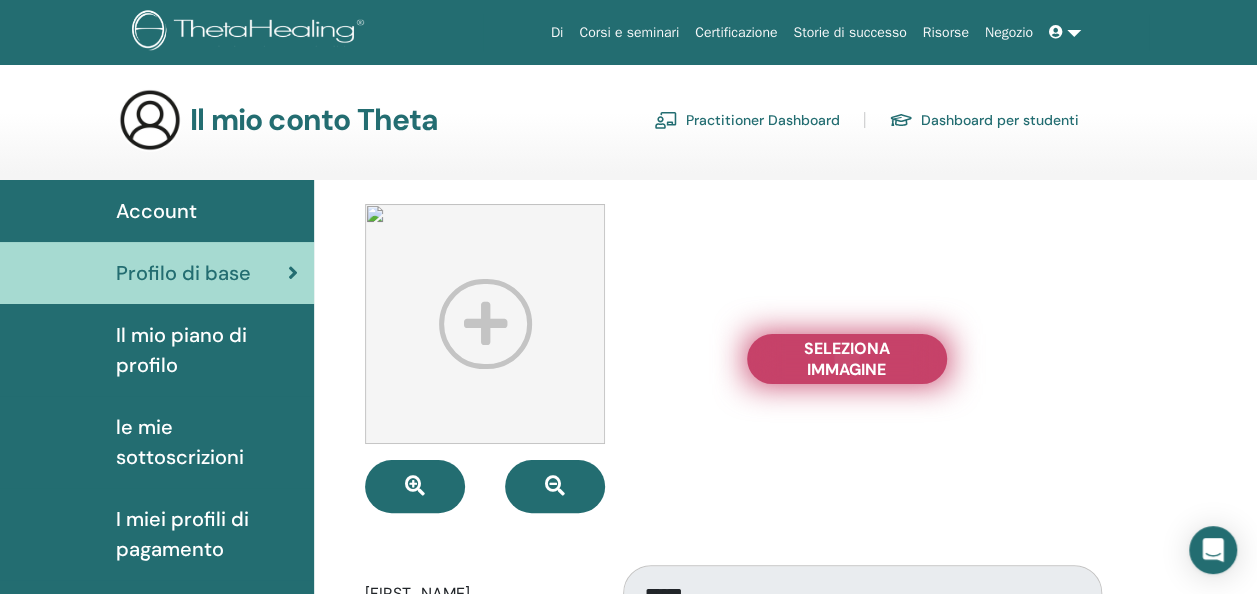 type on "**********" 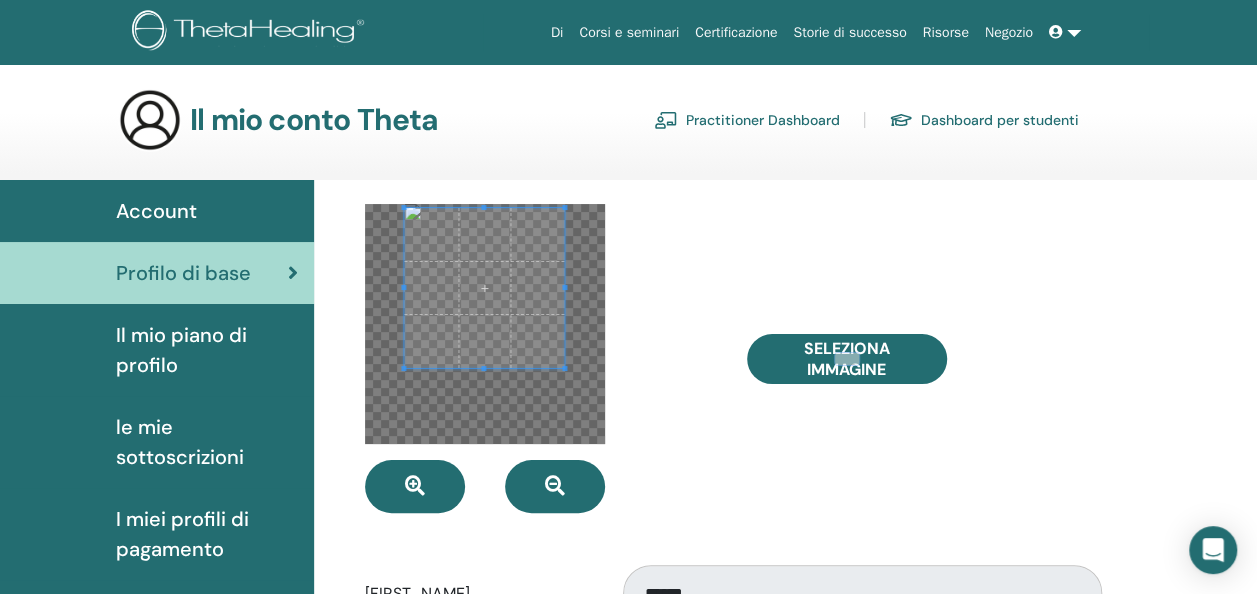 click at bounding box center [485, 288] 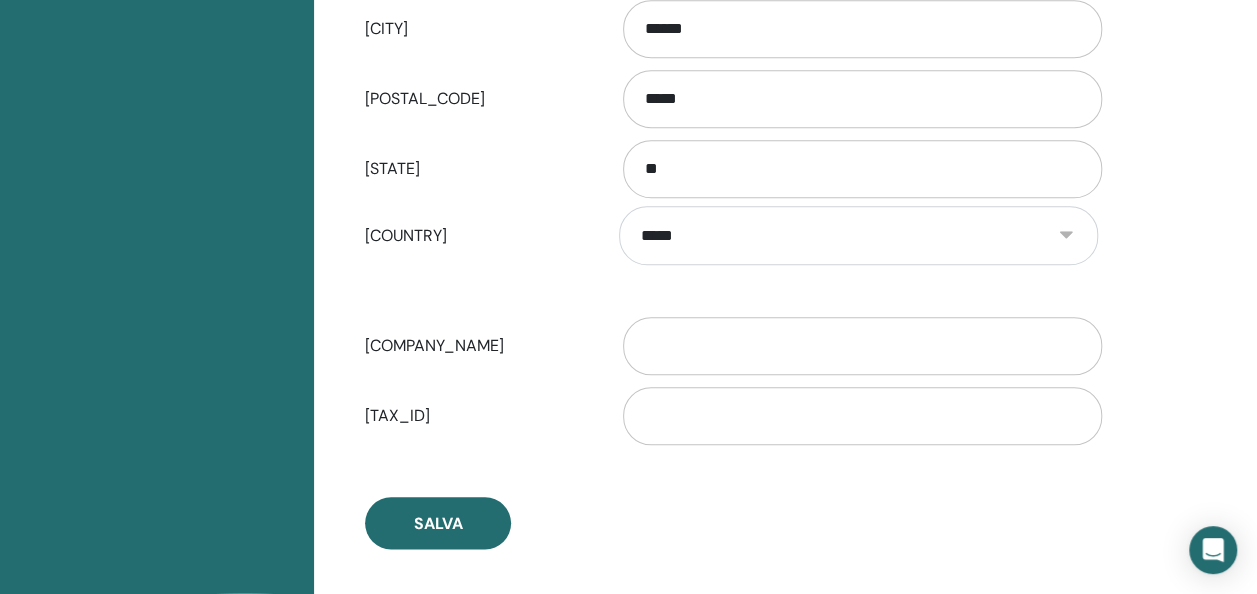 scroll, scrollTop: 891, scrollLeft: 0, axis: vertical 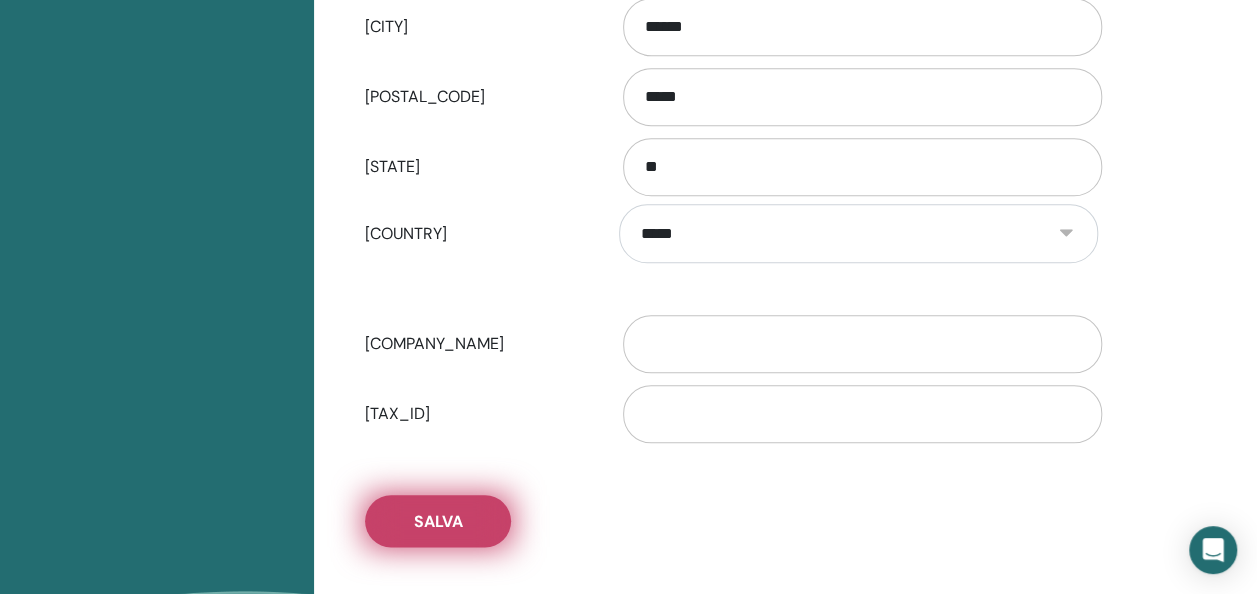click on "Salva" at bounding box center (438, 521) 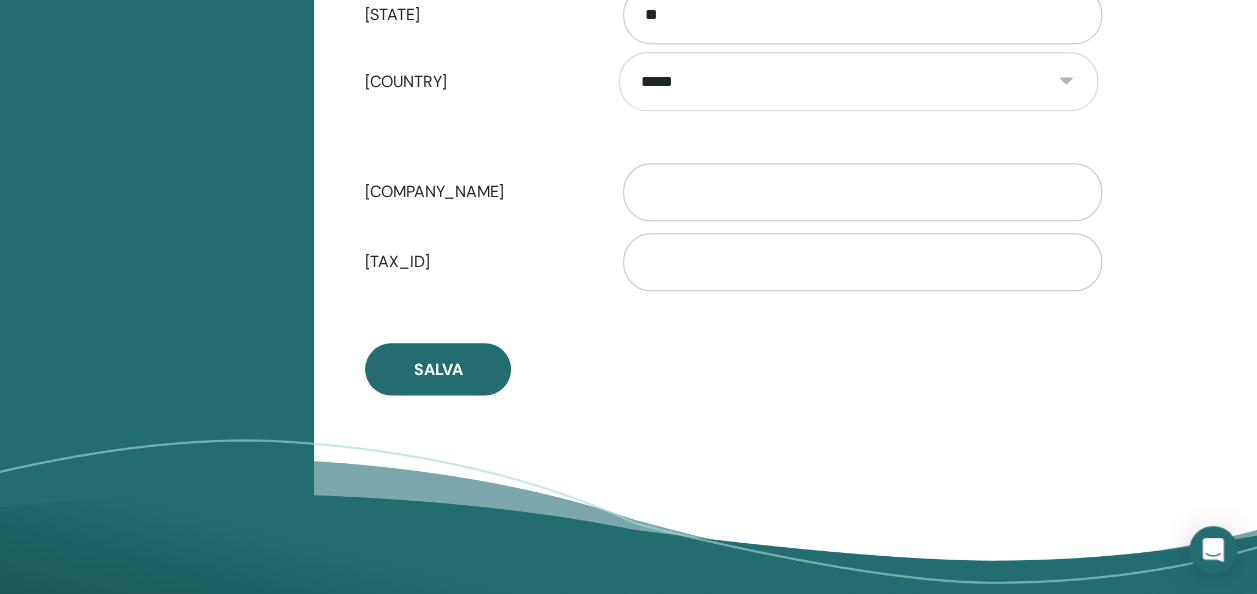 scroll, scrollTop: 1044, scrollLeft: 0, axis: vertical 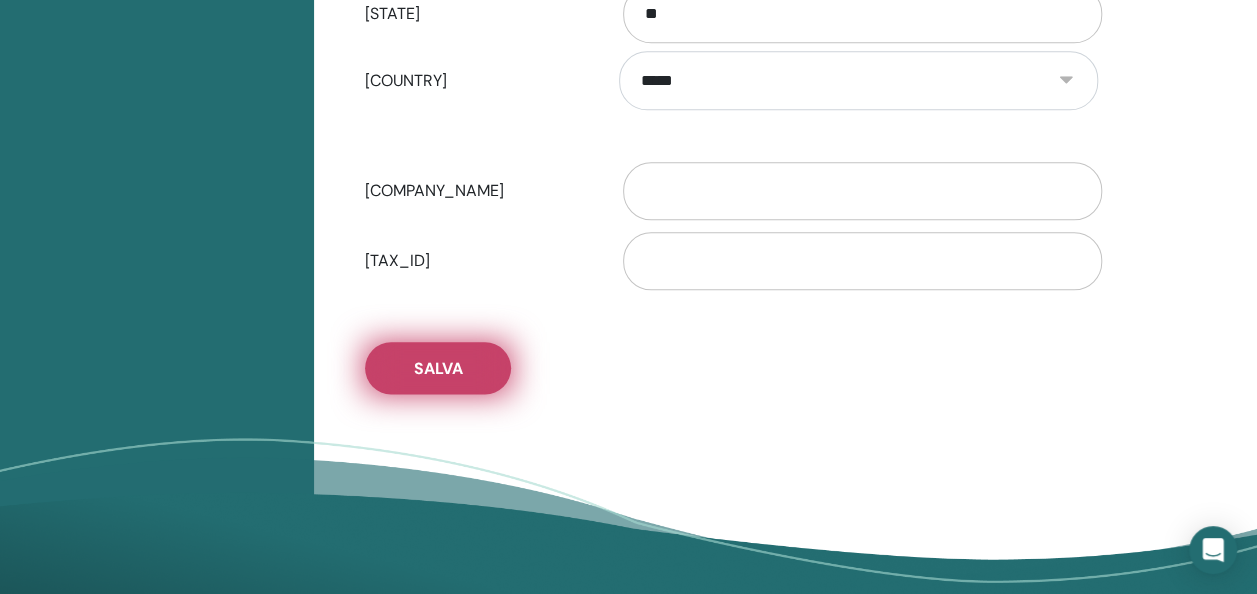 click on "Salva" at bounding box center (438, 368) 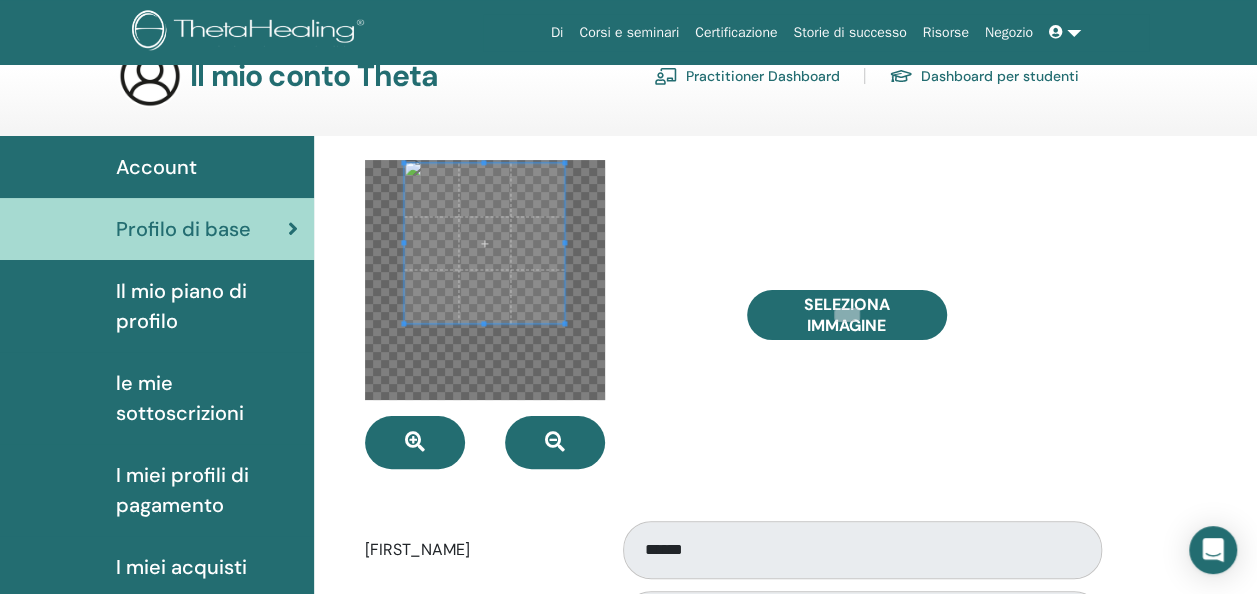 scroll, scrollTop: 0, scrollLeft: 0, axis: both 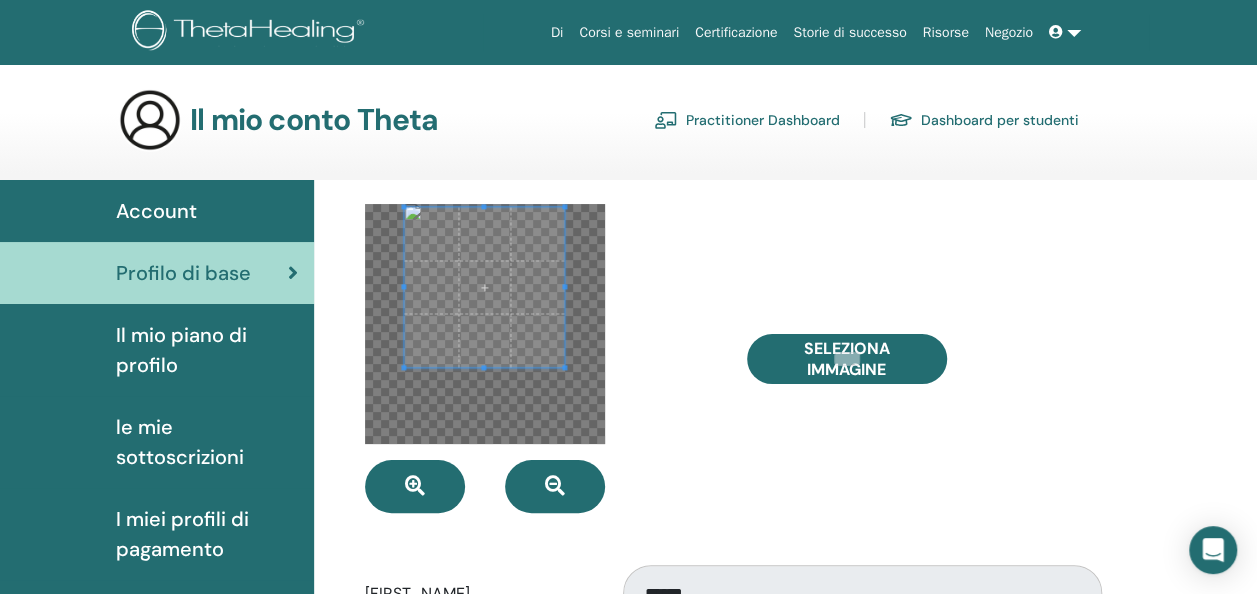click on "Il mio piano di profilo" at bounding box center [207, 350] 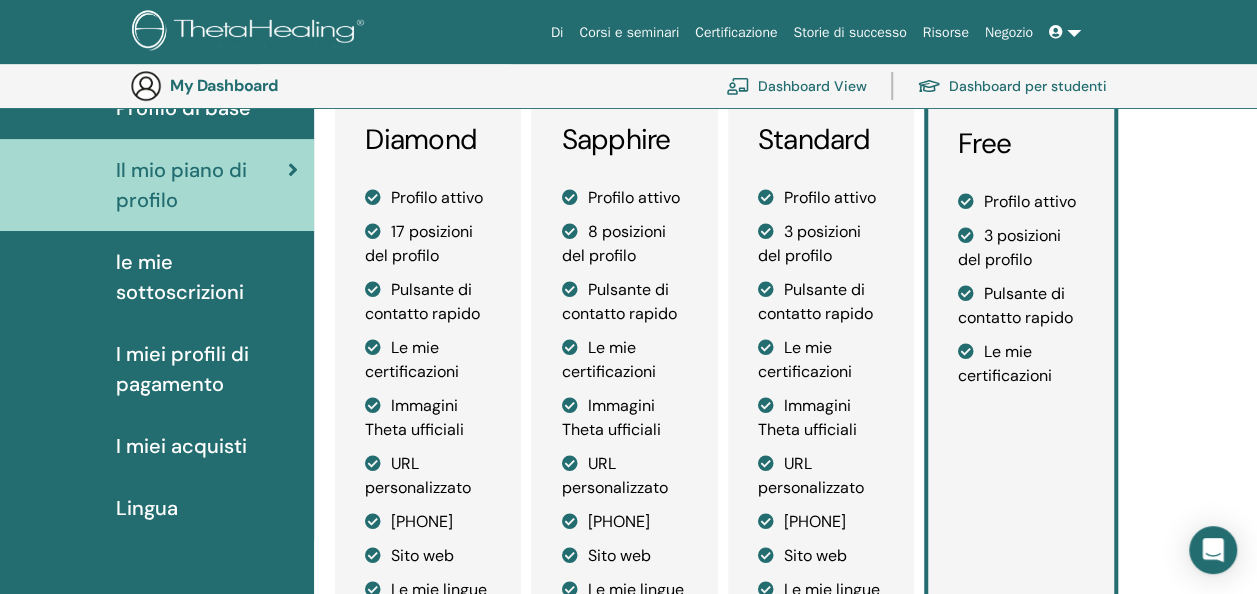 scroll, scrollTop: 0, scrollLeft: 0, axis: both 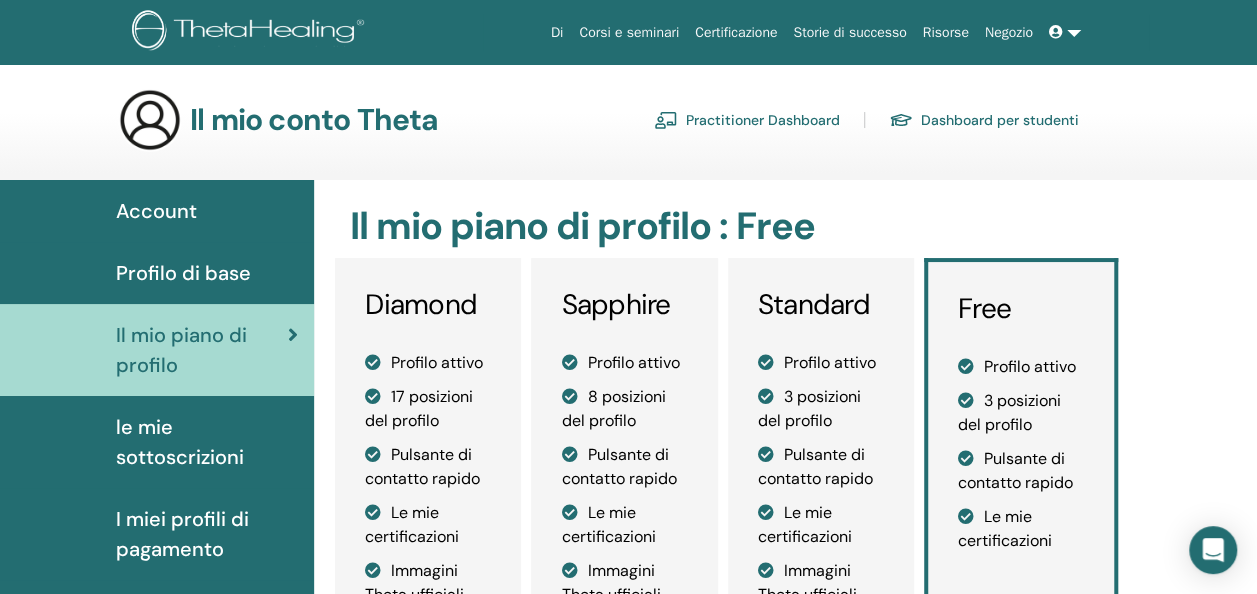 click on "Profilo di base" at bounding box center (183, 273) 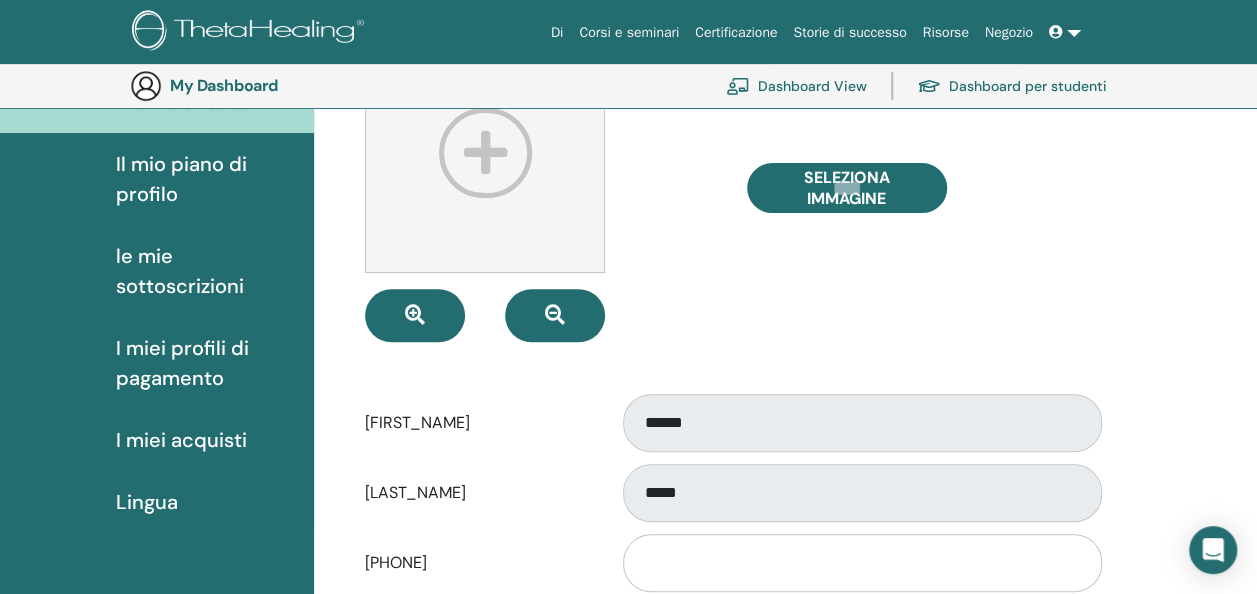 scroll, scrollTop: 228, scrollLeft: 0, axis: vertical 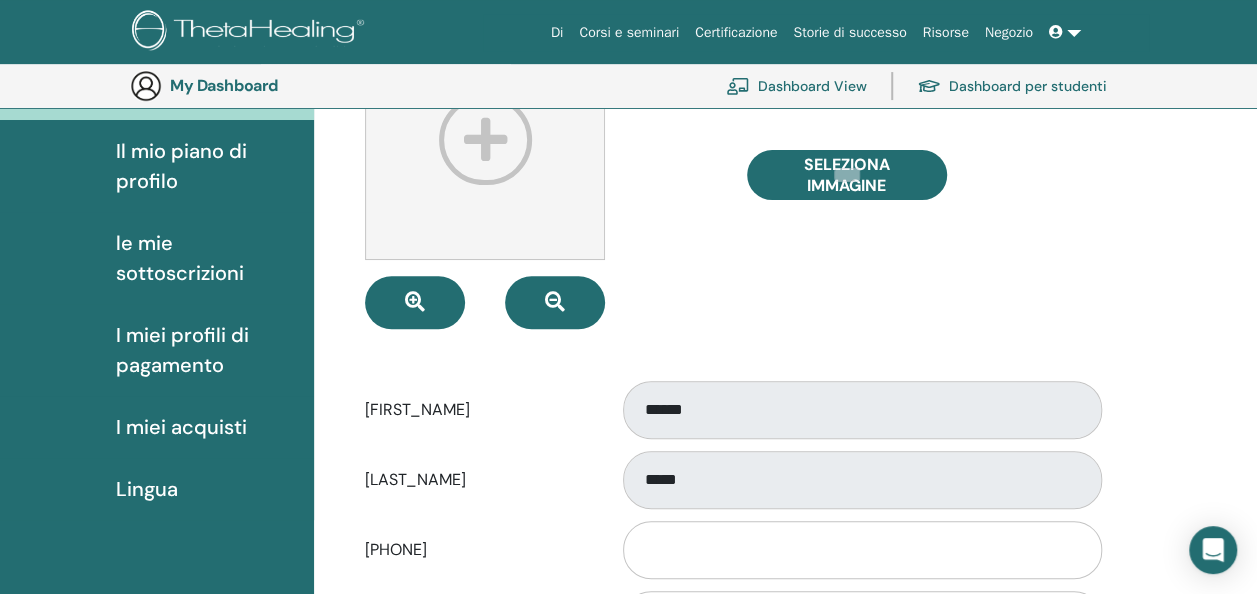 click on "Il mio piano di profilo" at bounding box center [207, 166] 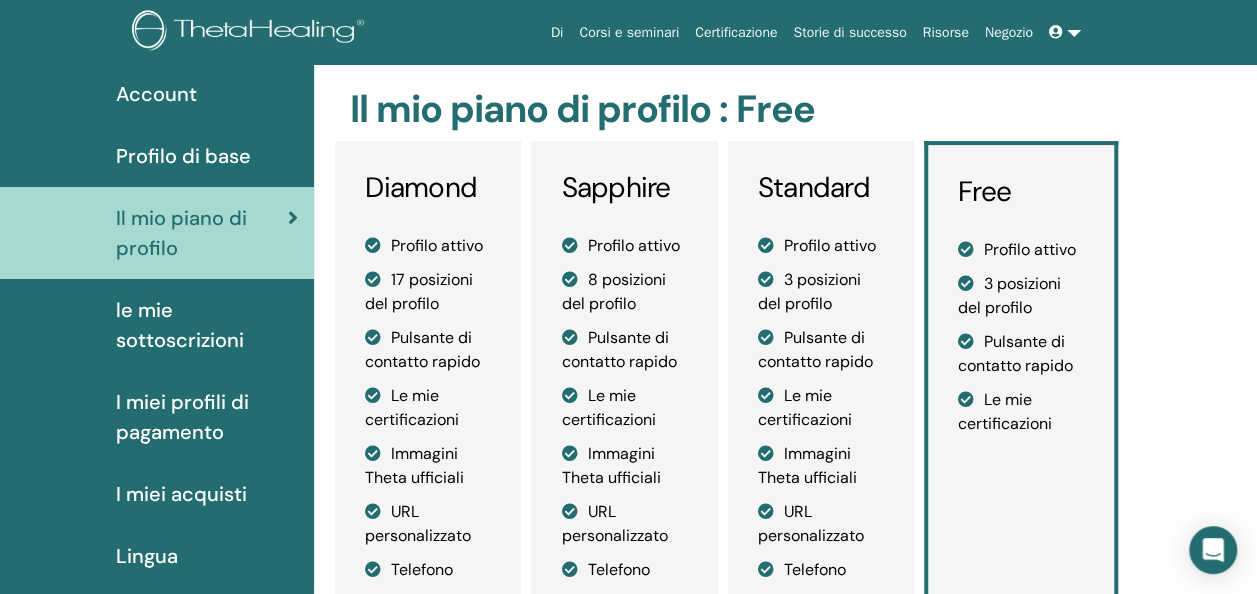 scroll, scrollTop: 118, scrollLeft: 0, axis: vertical 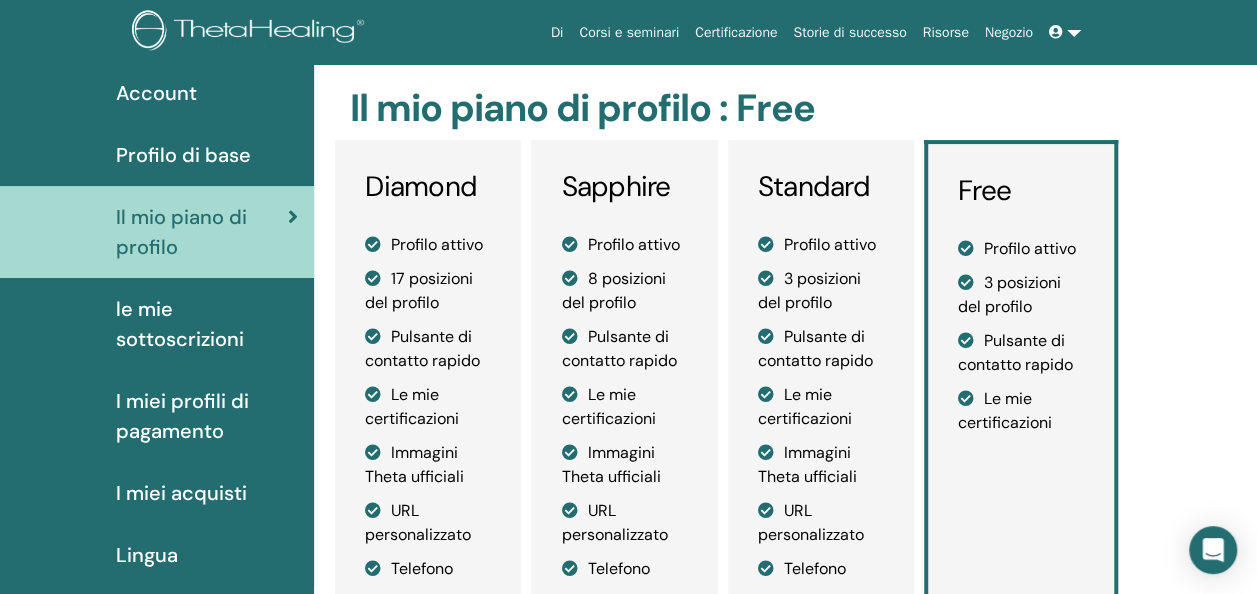 click on "le mie sottoscrizioni" at bounding box center (207, 324) 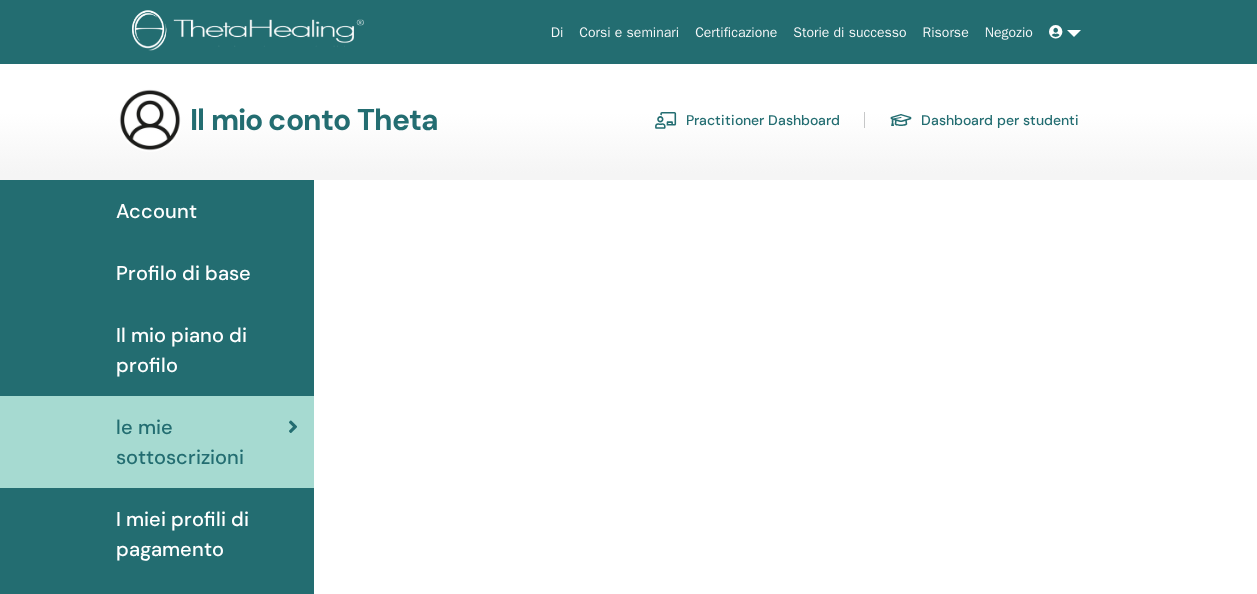 scroll, scrollTop: 0, scrollLeft: 0, axis: both 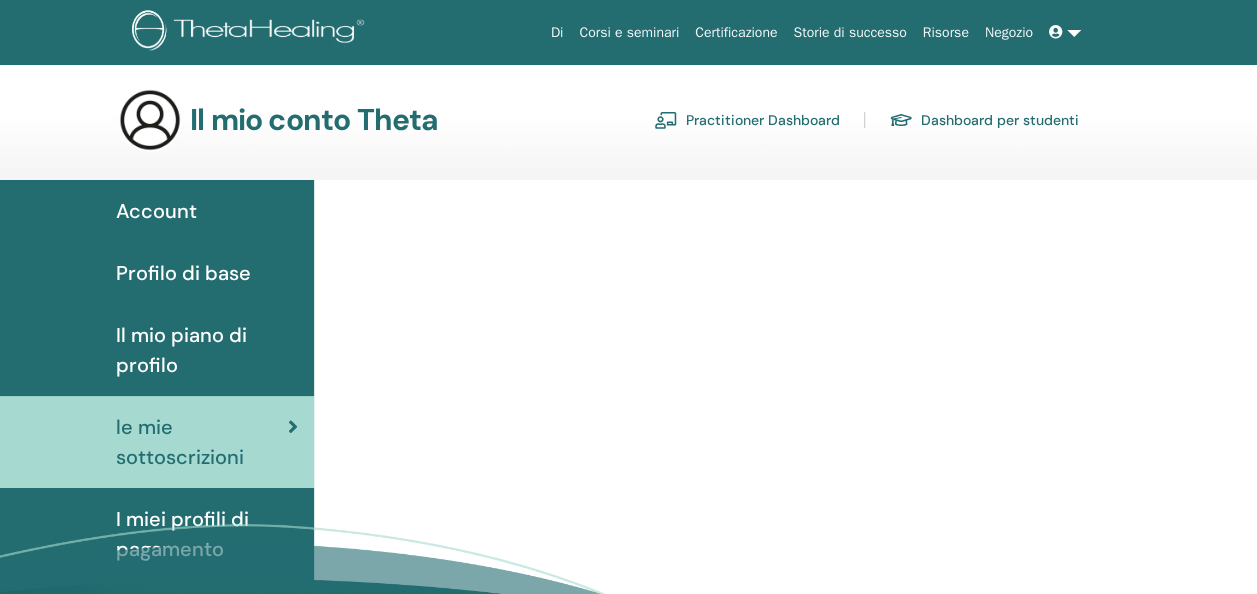 click on "Dashboard per studenti" at bounding box center [984, 120] 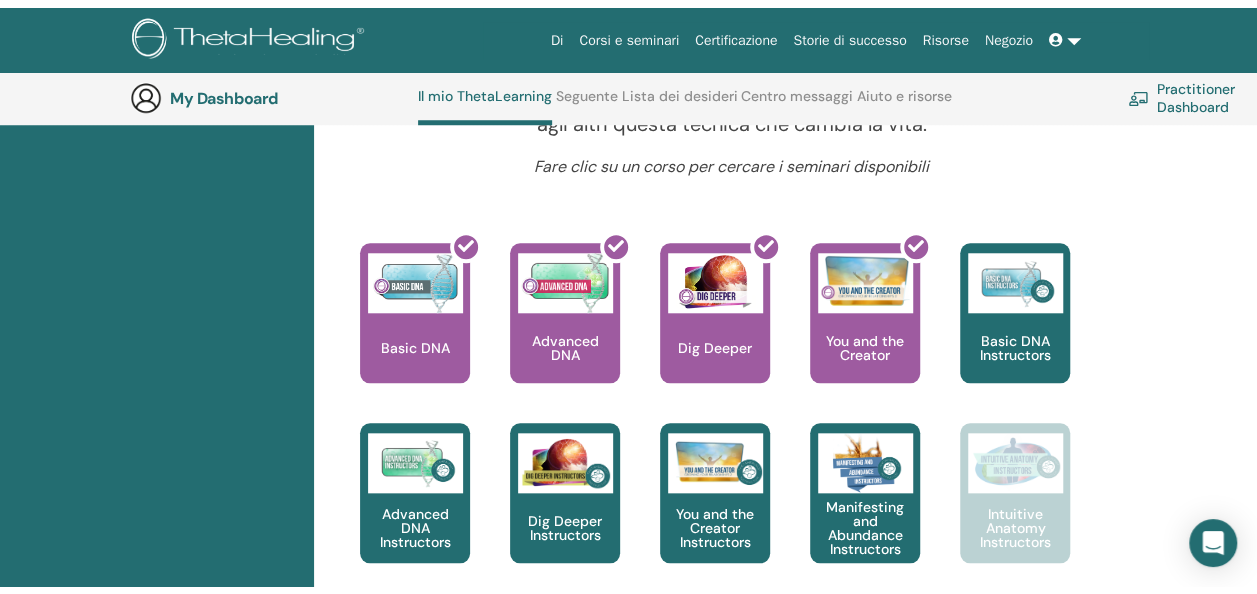 scroll, scrollTop: 0, scrollLeft: 0, axis: both 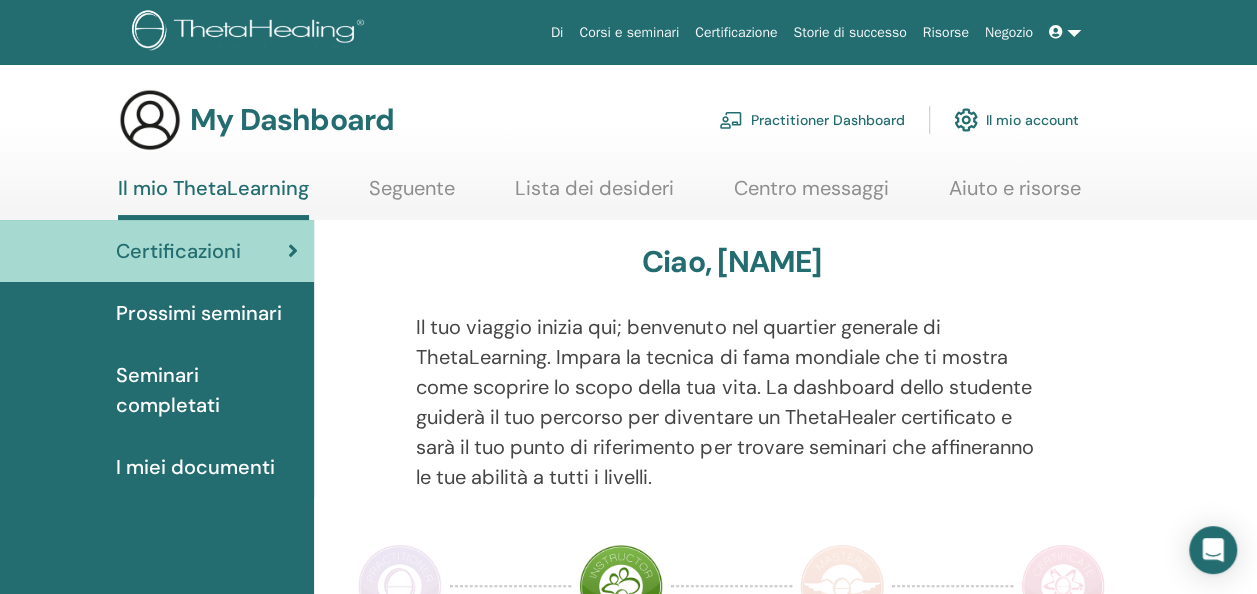 click at bounding box center [1065, 32] 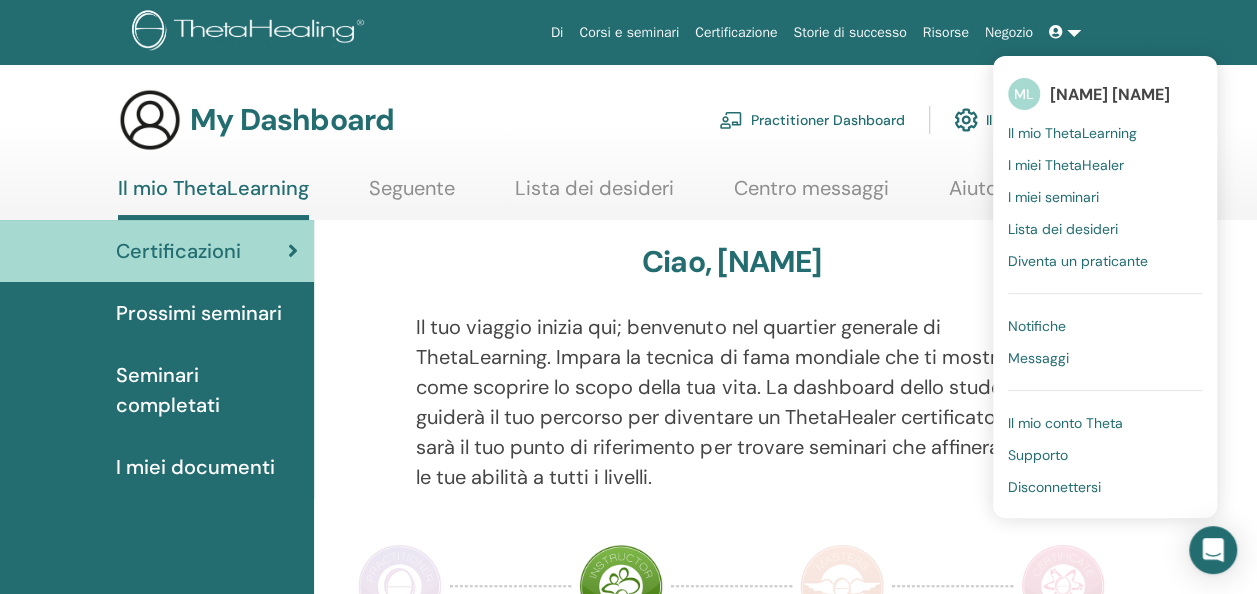 click on "Il mio conto Theta" at bounding box center [1065, 423] 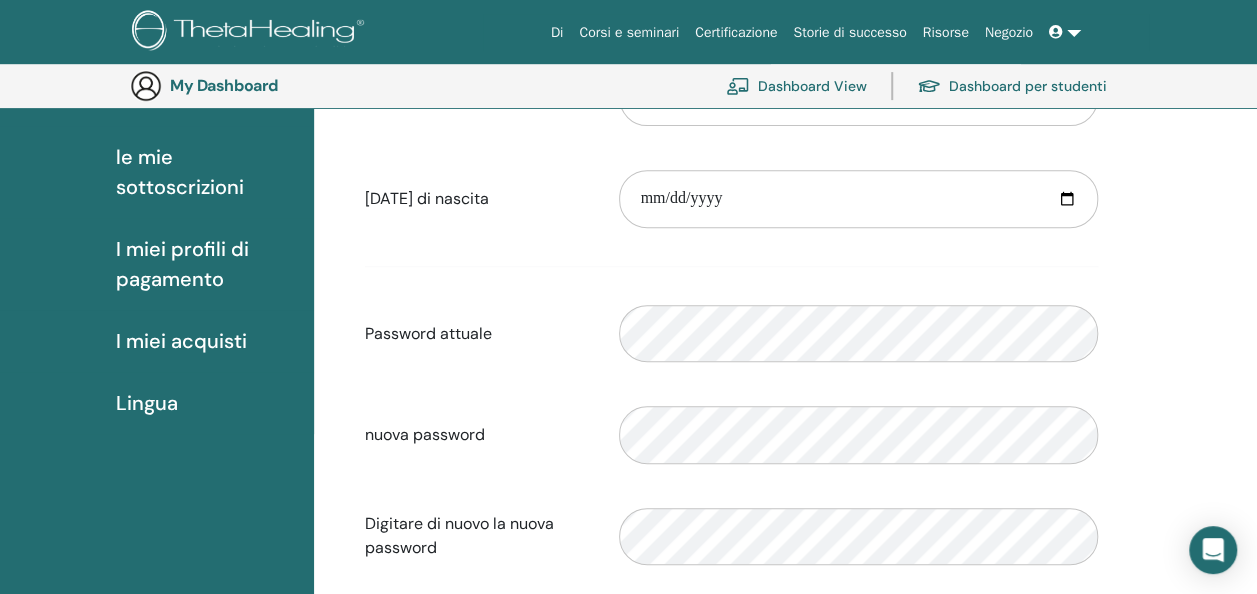 scroll, scrollTop: 0, scrollLeft: 0, axis: both 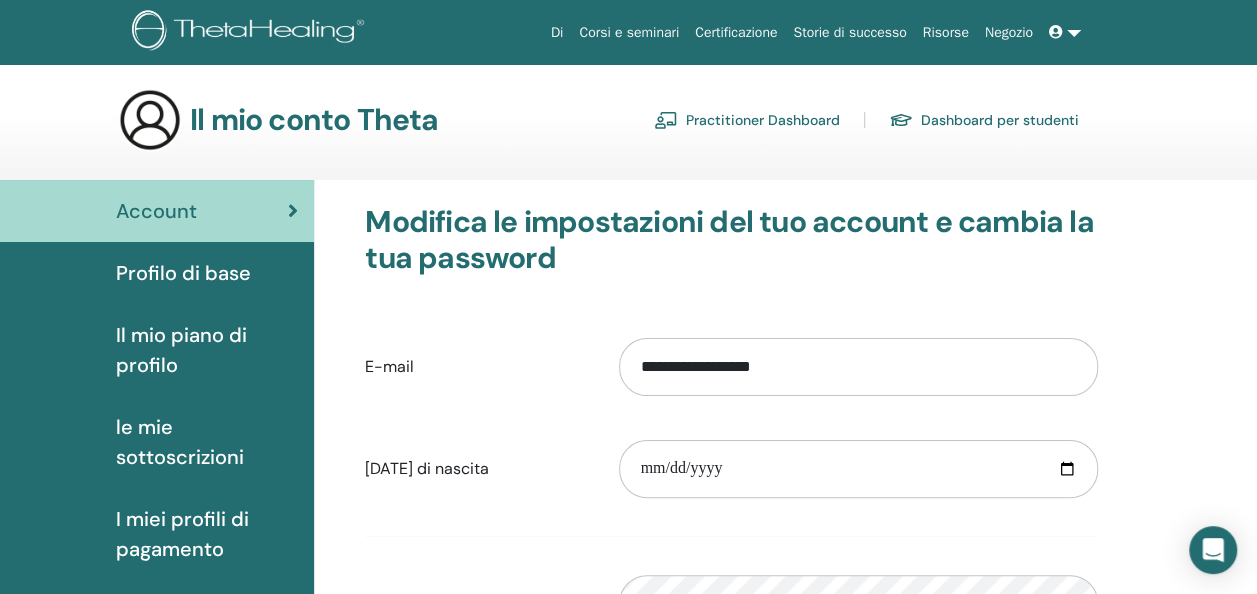 click at bounding box center [251, 32] 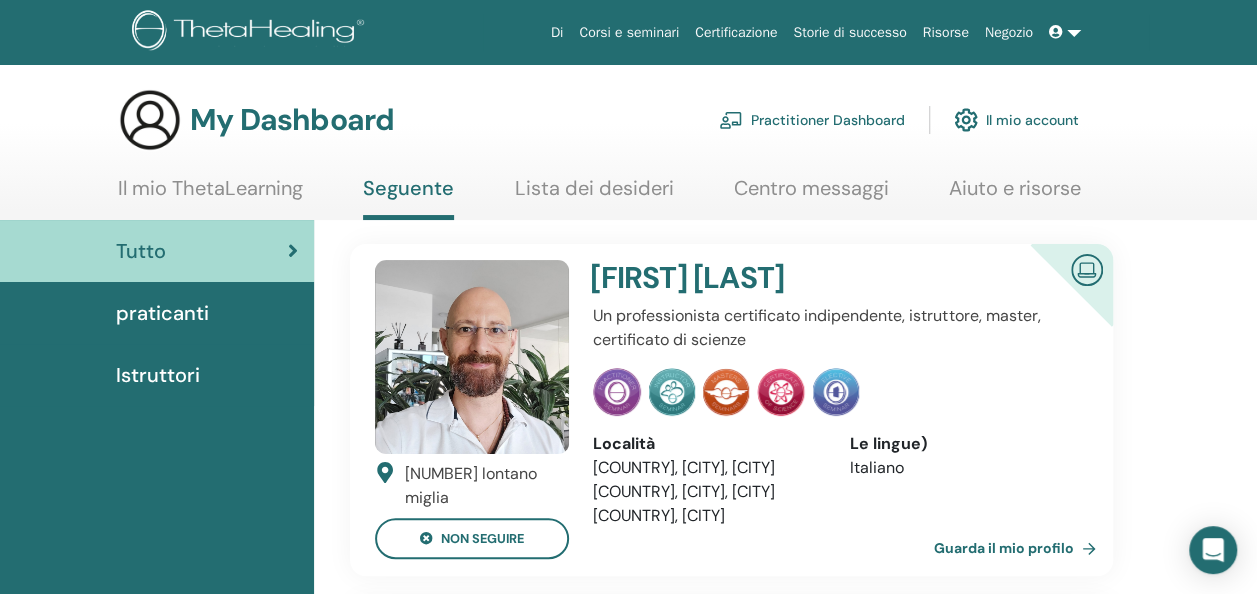 scroll, scrollTop: 16, scrollLeft: 0, axis: vertical 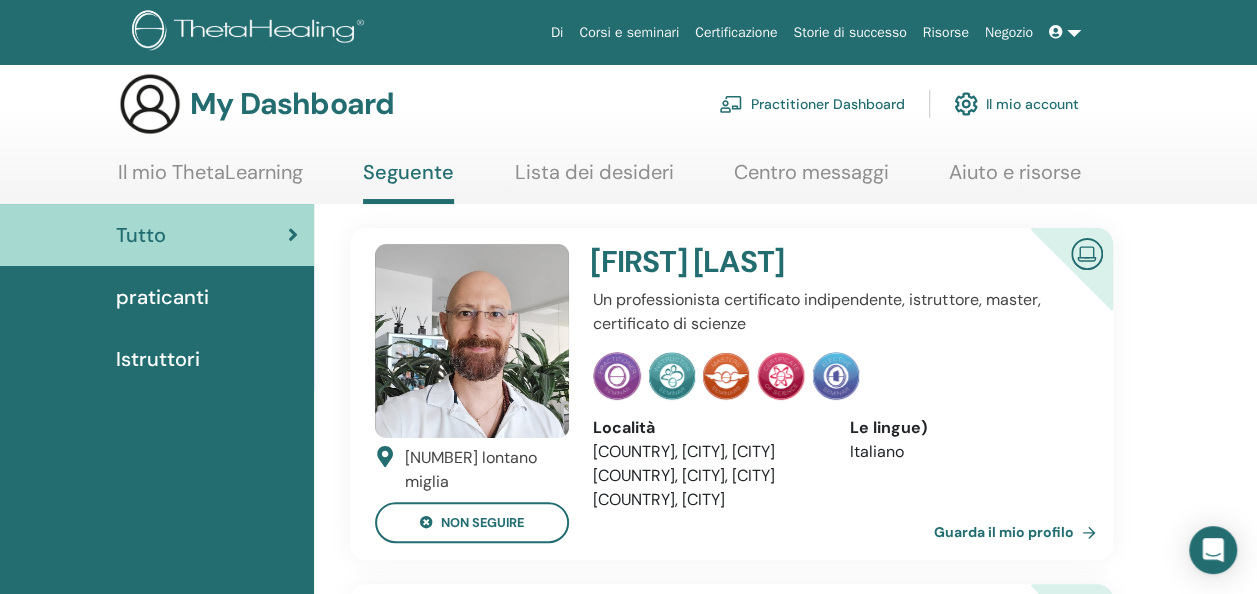 click on "Istruttori" at bounding box center (157, 359) 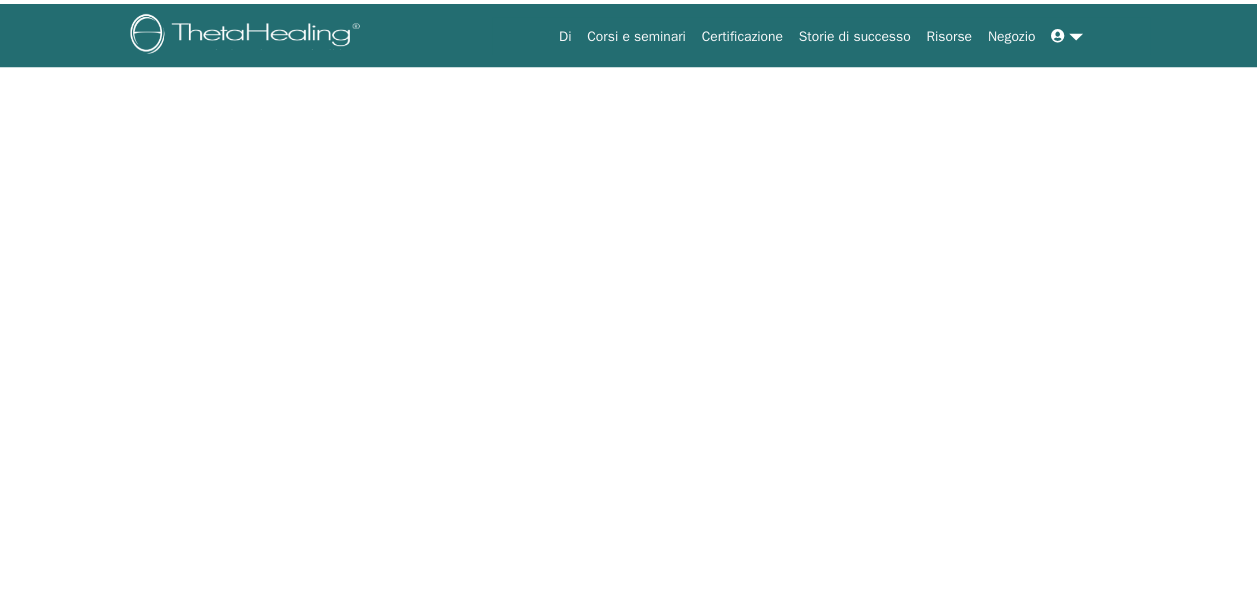 scroll, scrollTop: 0, scrollLeft: 0, axis: both 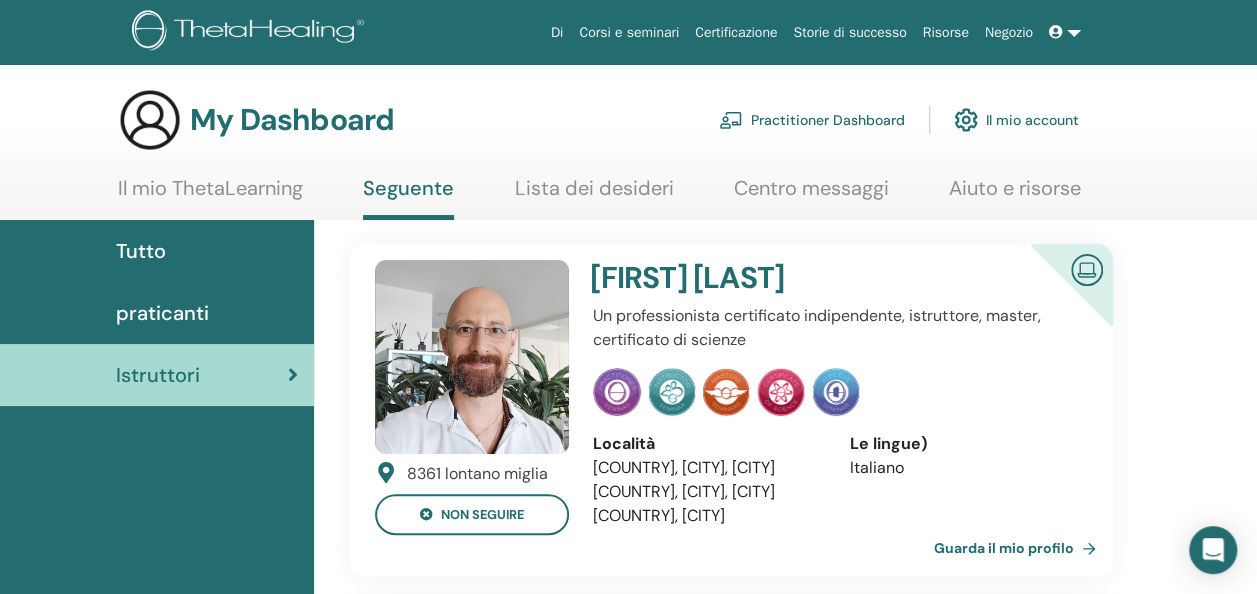 click on "praticanti" at bounding box center (162, 313) 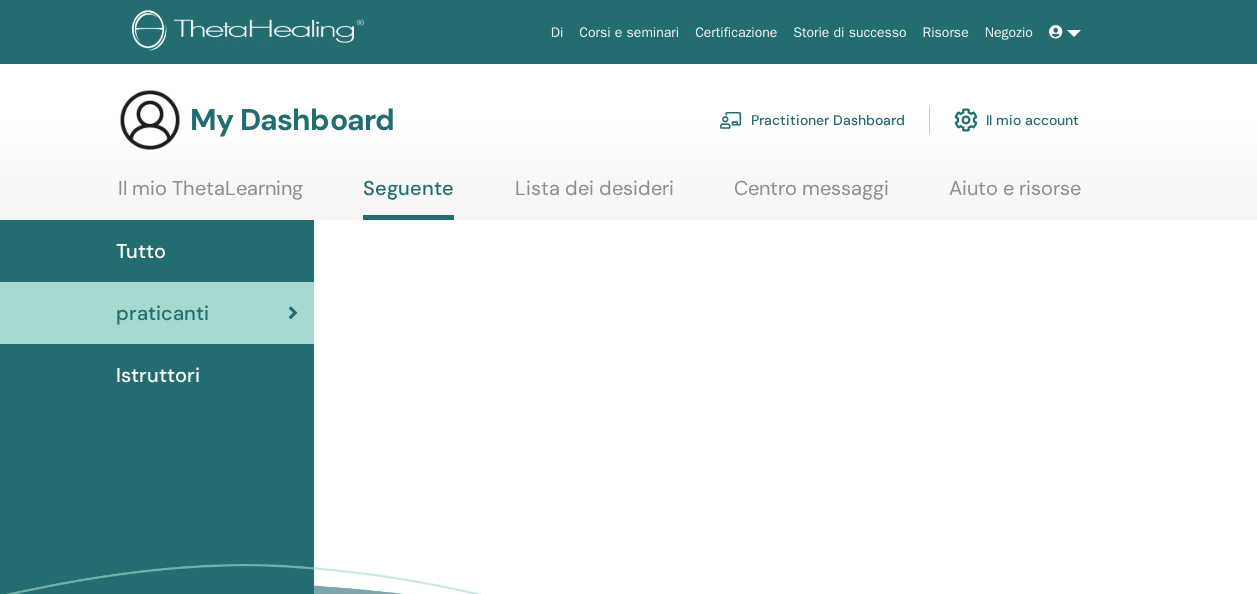 scroll, scrollTop: 0, scrollLeft: 0, axis: both 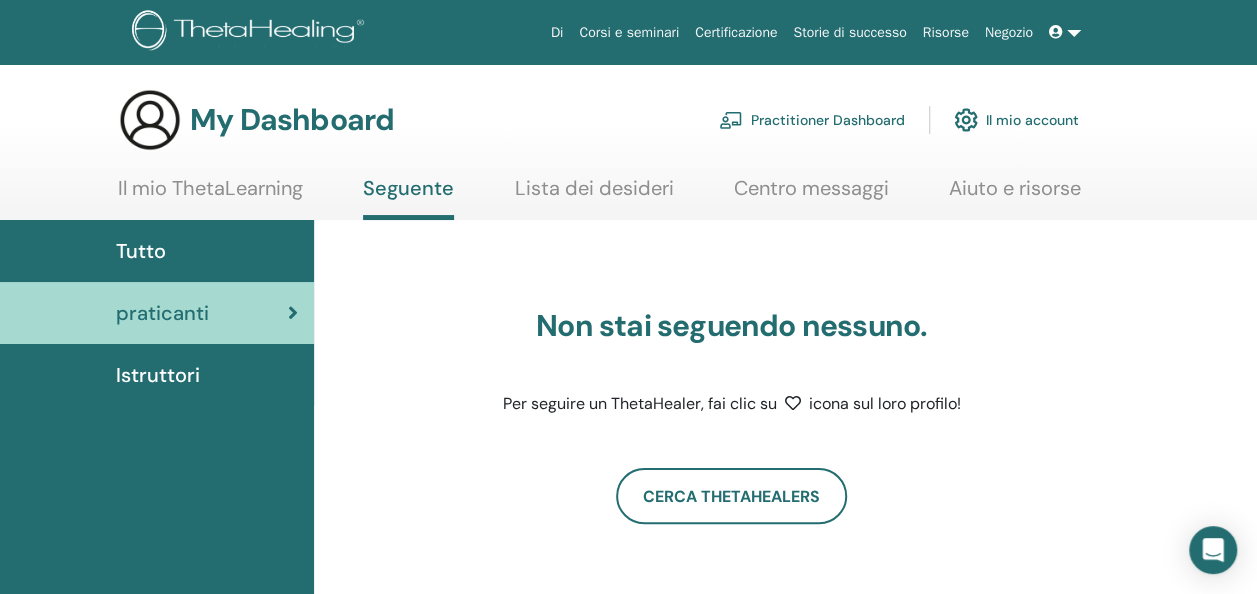 click on "Il mio ThetaLearning" at bounding box center (210, 195) 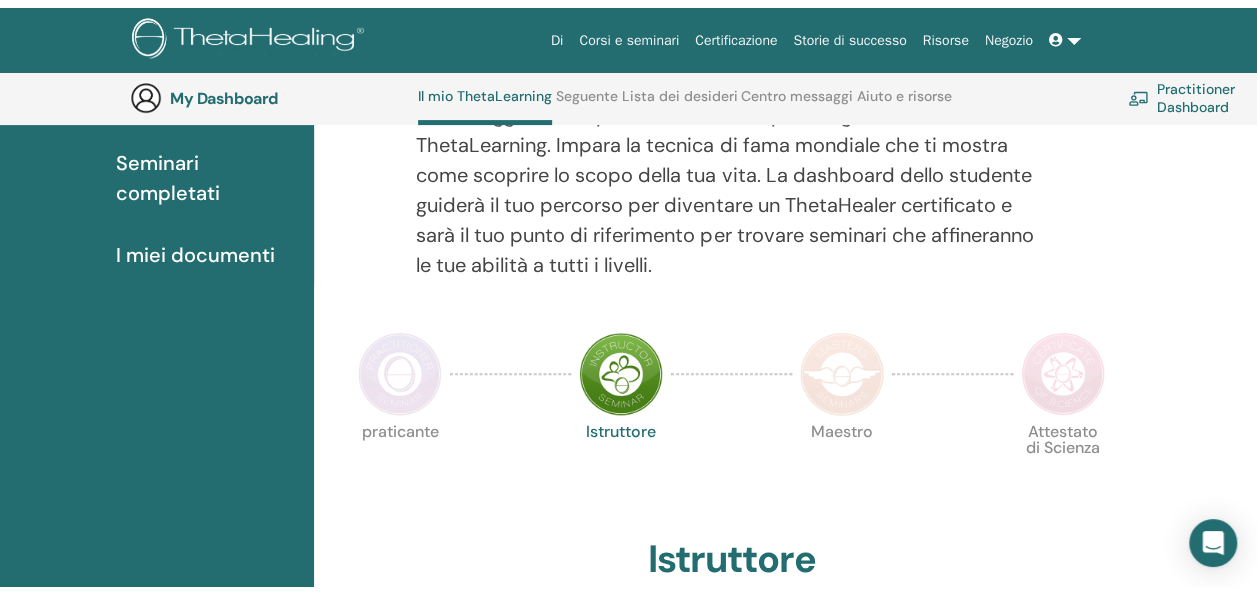 scroll, scrollTop: 0, scrollLeft: 0, axis: both 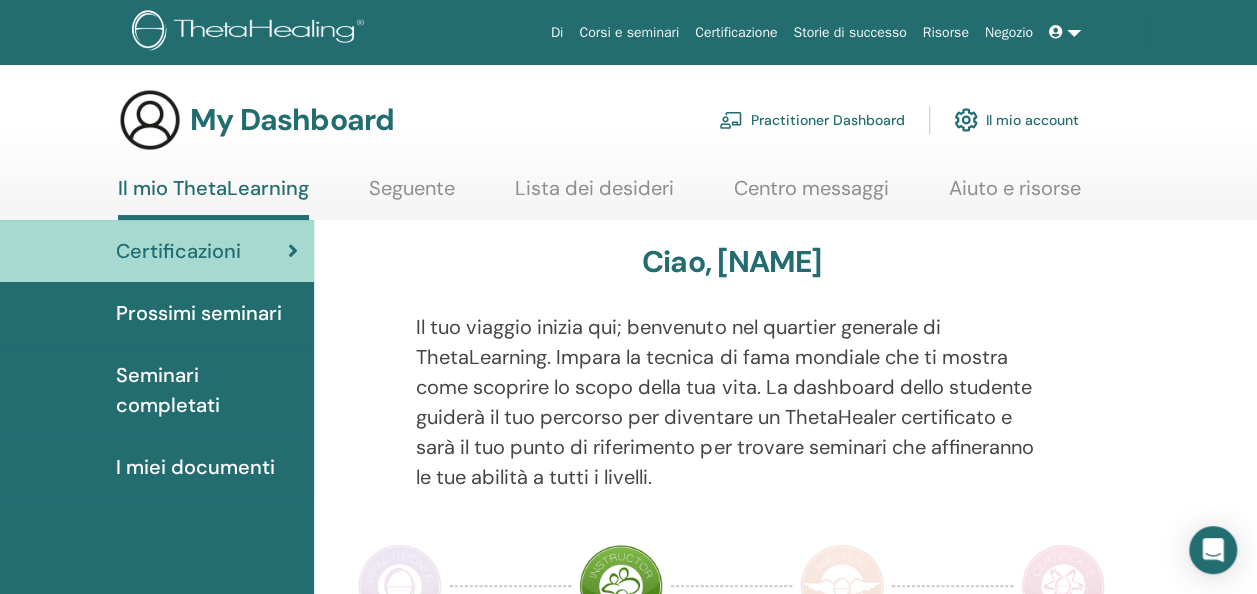 click on "Certificazione" at bounding box center (736, 32) 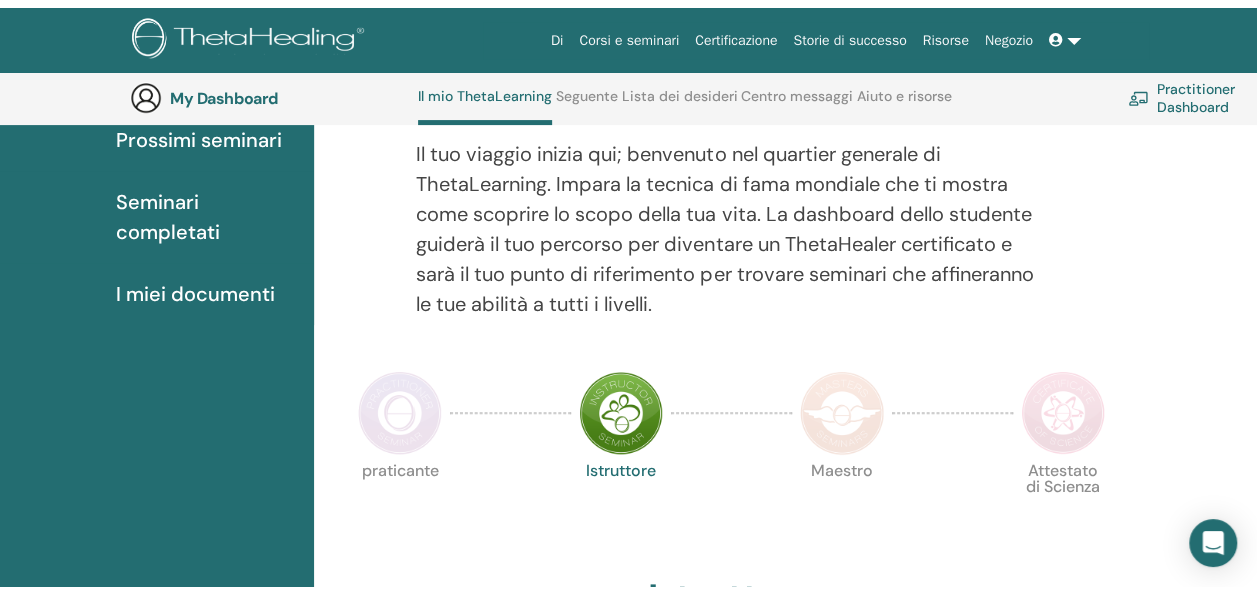 scroll, scrollTop: 0, scrollLeft: 0, axis: both 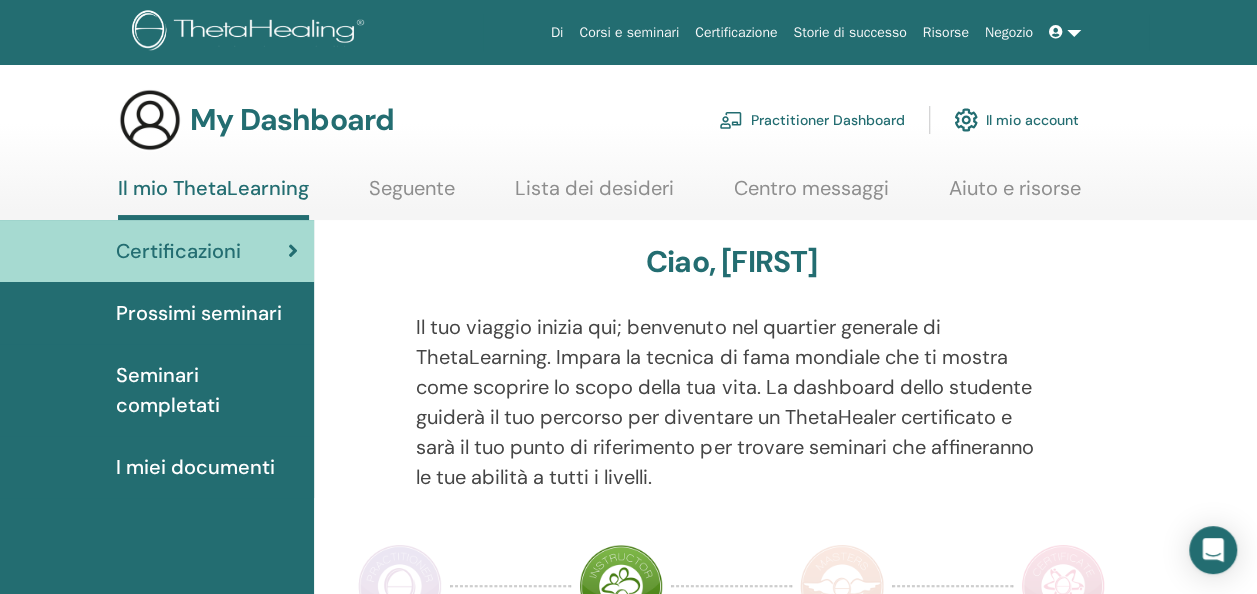 click at bounding box center [1056, 32] 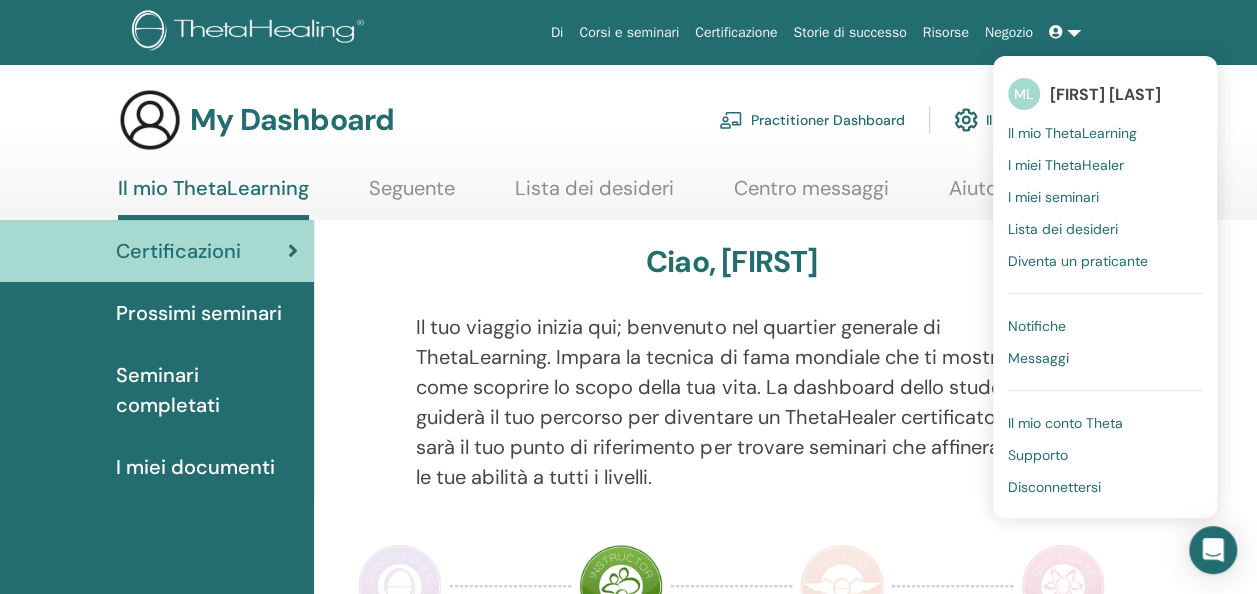 click on "ML" at bounding box center [1024, 94] 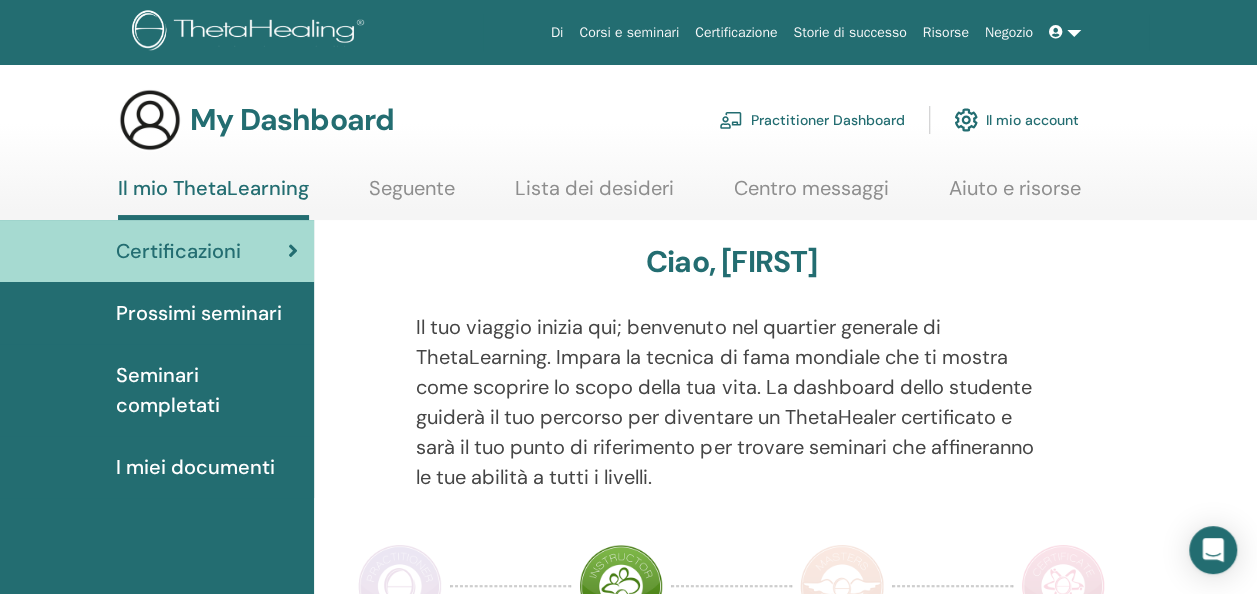 click at bounding box center (1065, 32) 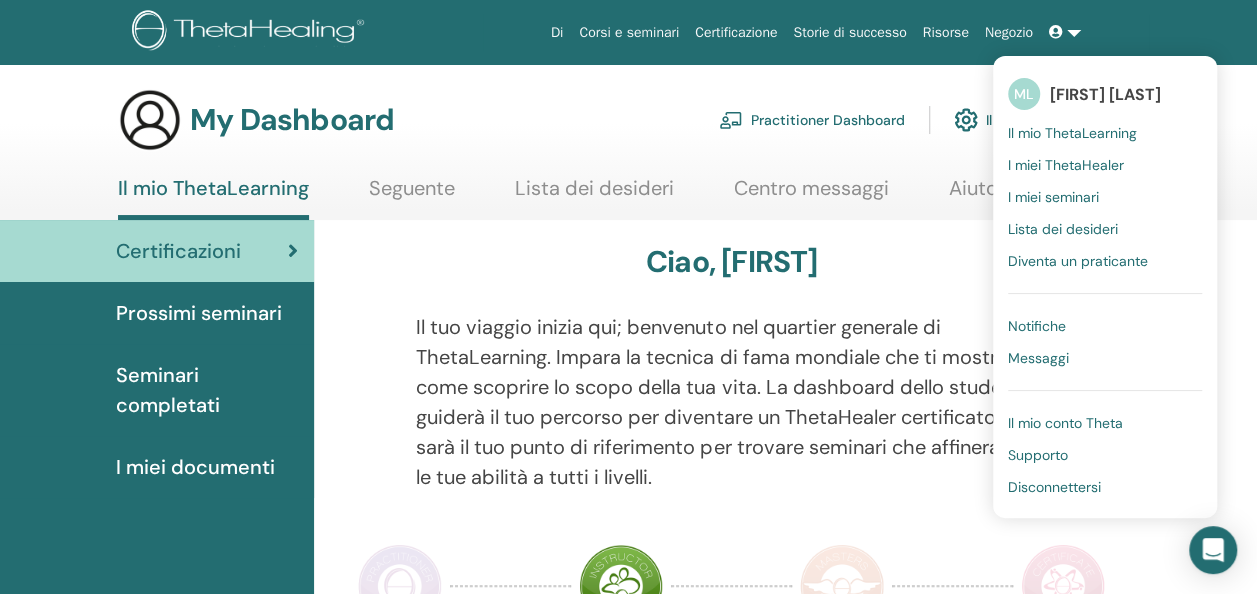 click on "[FIRST] [LAST]" at bounding box center (1105, 94) 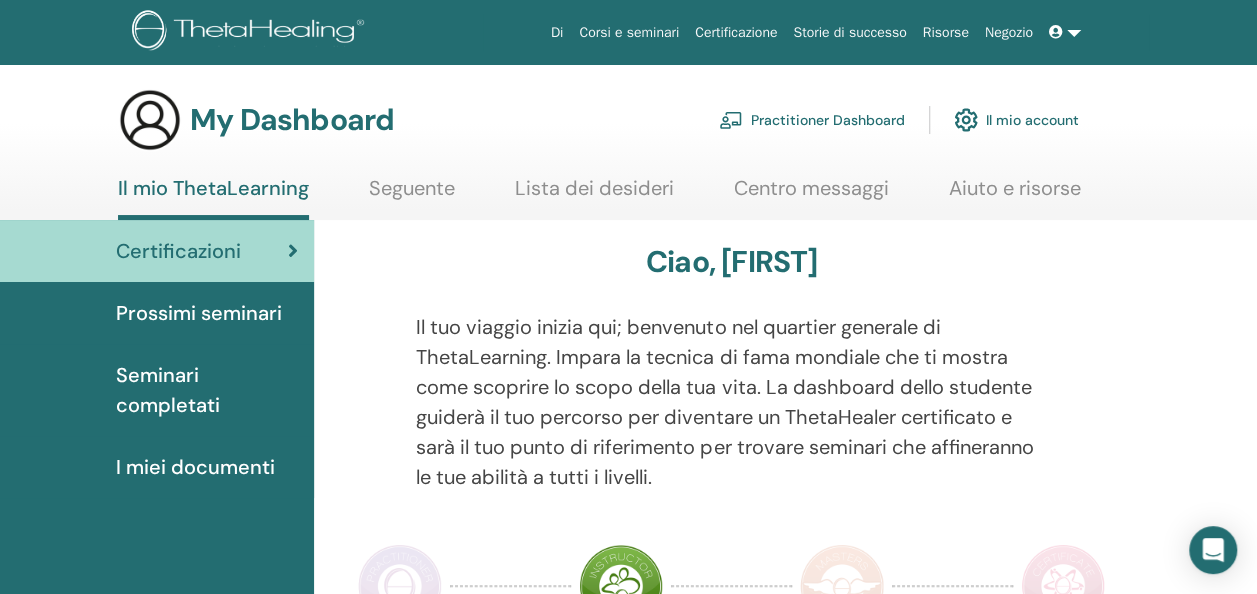 click on "Il mio account" at bounding box center [1016, 120] 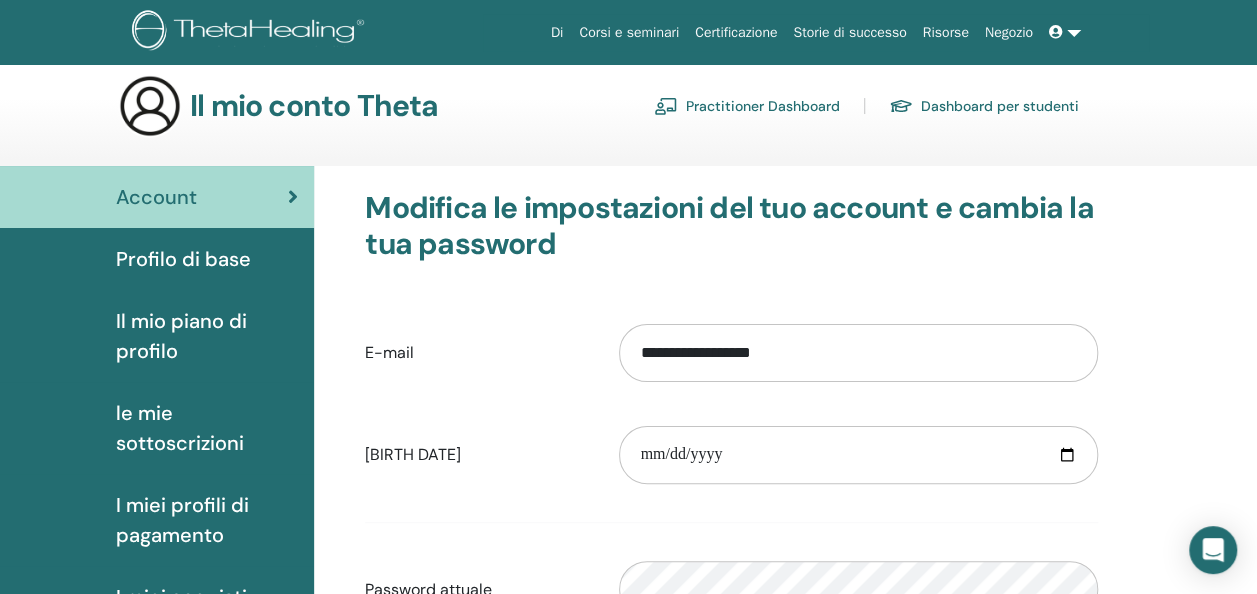 scroll, scrollTop: 0, scrollLeft: 0, axis: both 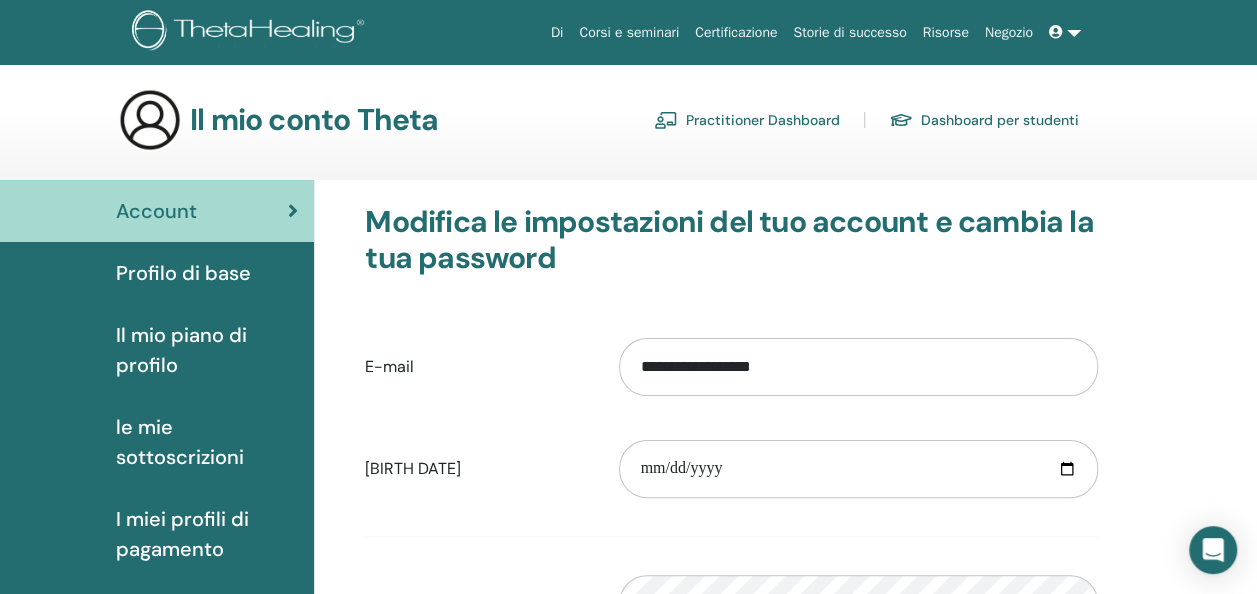 click on "Profilo di base" at bounding box center [183, 273] 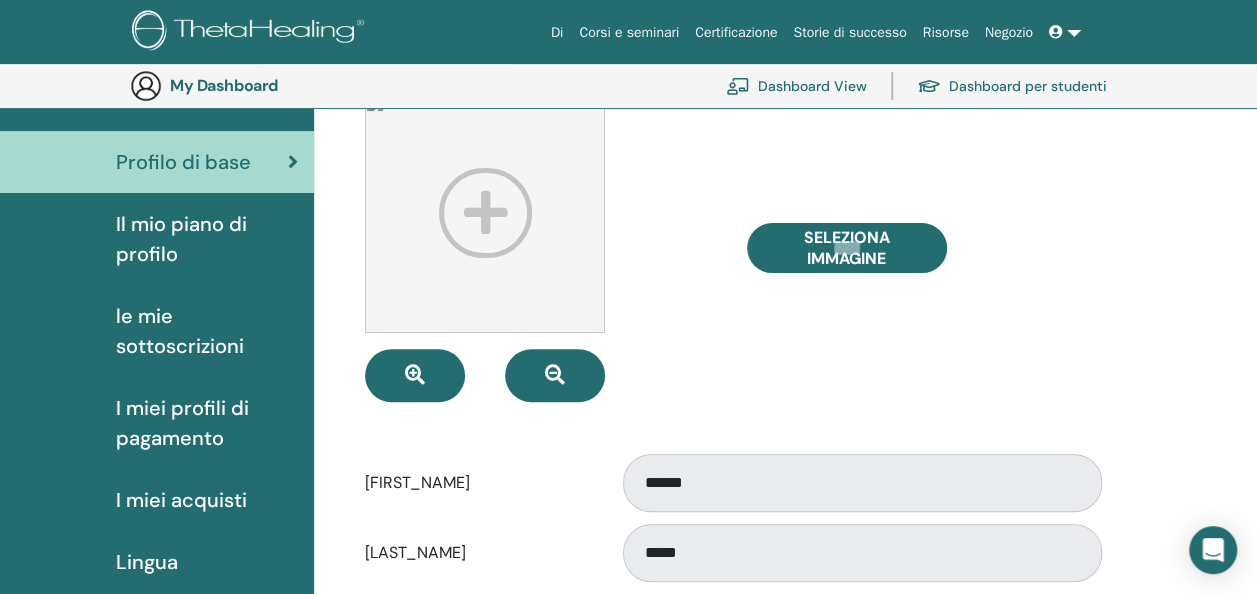 scroll, scrollTop: 147, scrollLeft: 0, axis: vertical 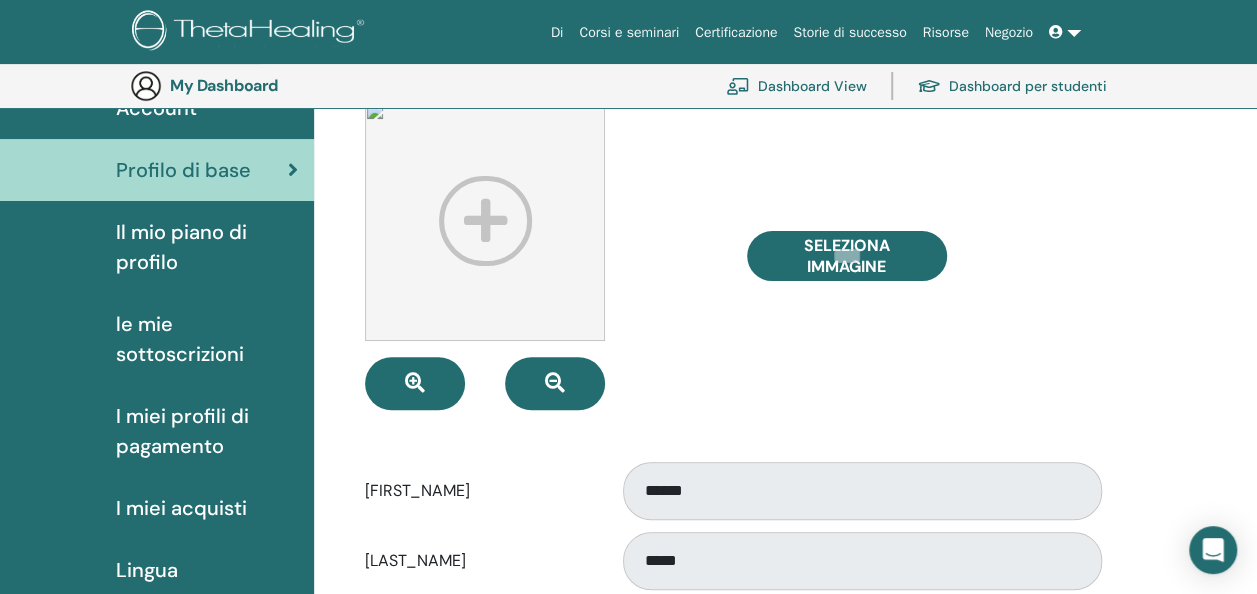 click on "Il mio piano di profilo" at bounding box center (207, 247) 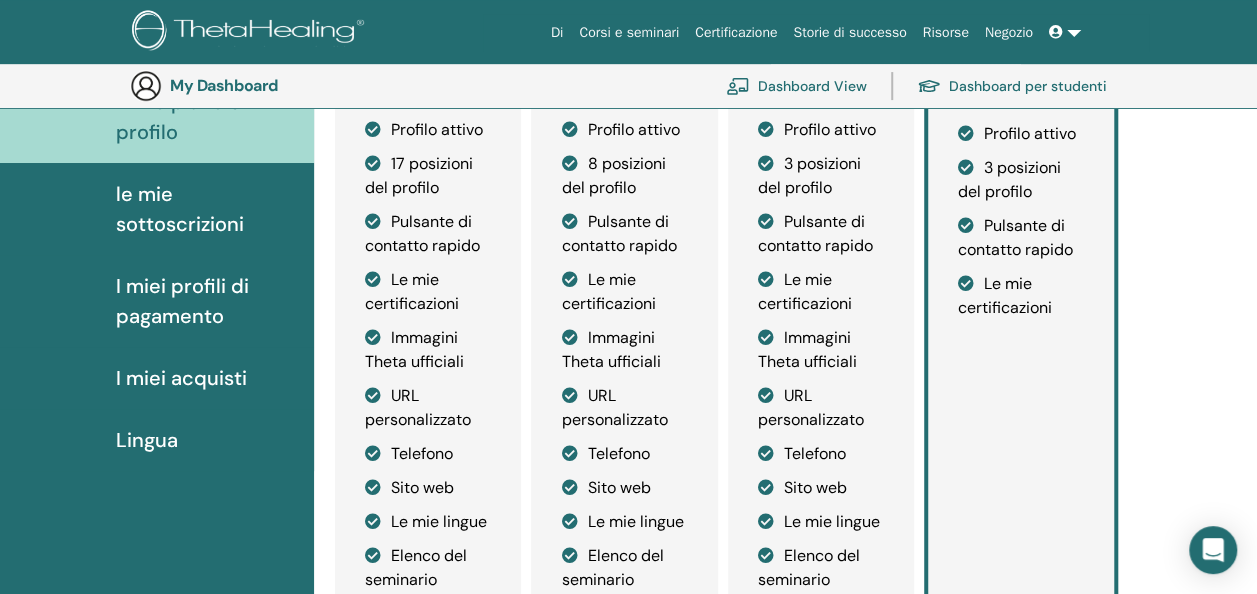 scroll, scrollTop: 241, scrollLeft: 0, axis: vertical 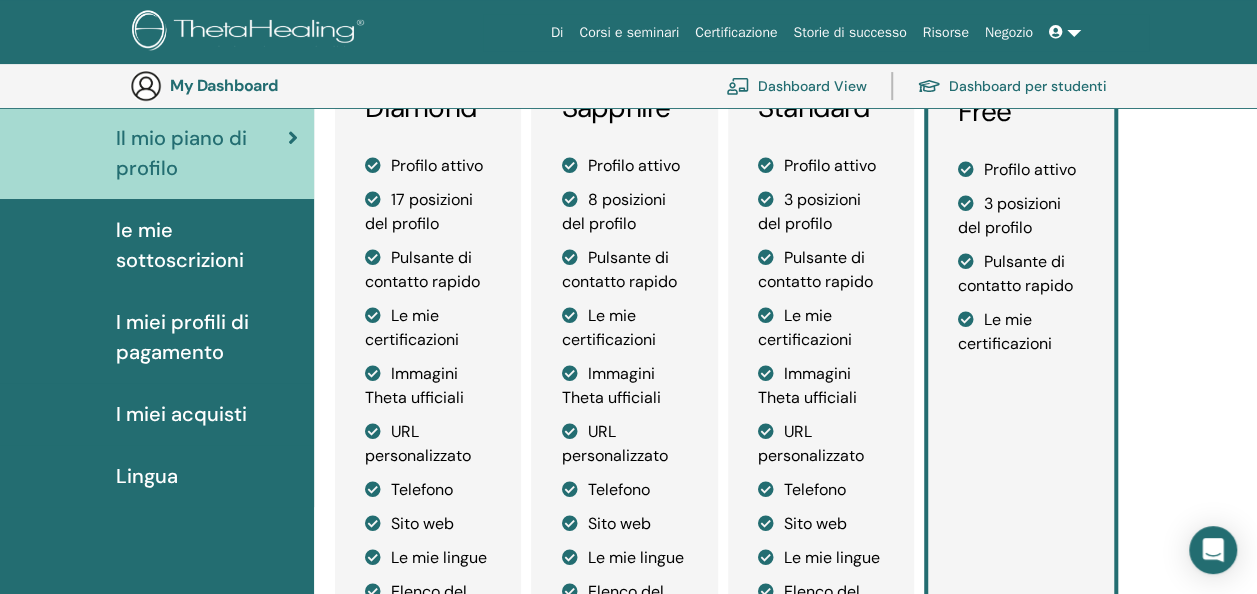 click on "le mie sottoscrizioni" at bounding box center (207, 245) 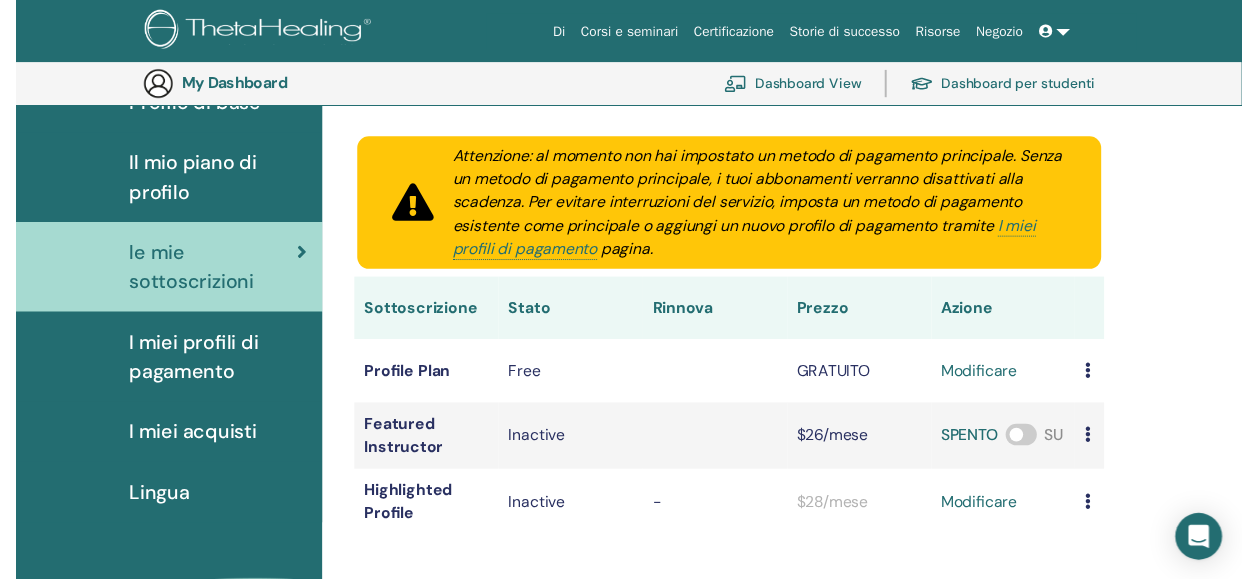 scroll, scrollTop: 211, scrollLeft: 0, axis: vertical 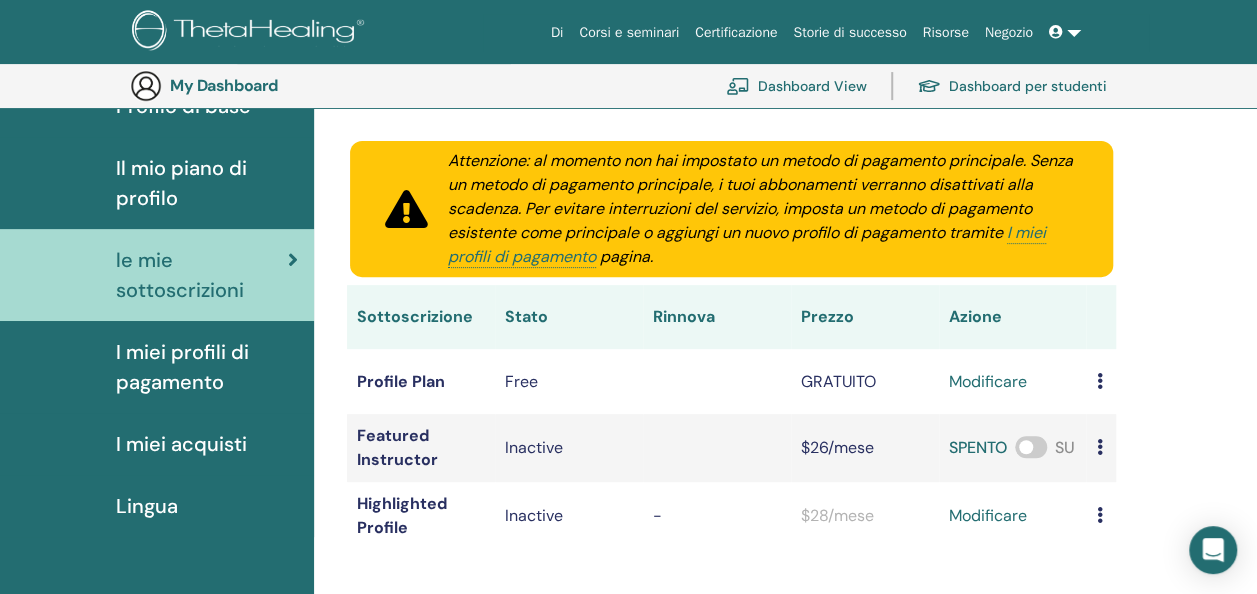 click at bounding box center [1099, 381] 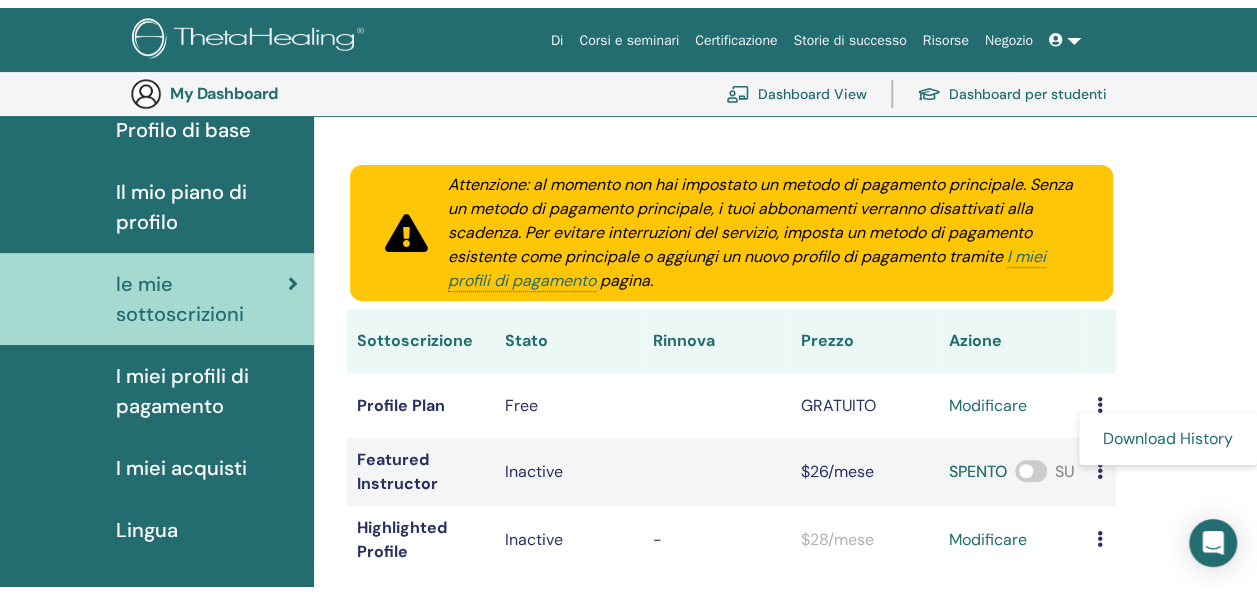 scroll, scrollTop: 196, scrollLeft: 0, axis: vertical 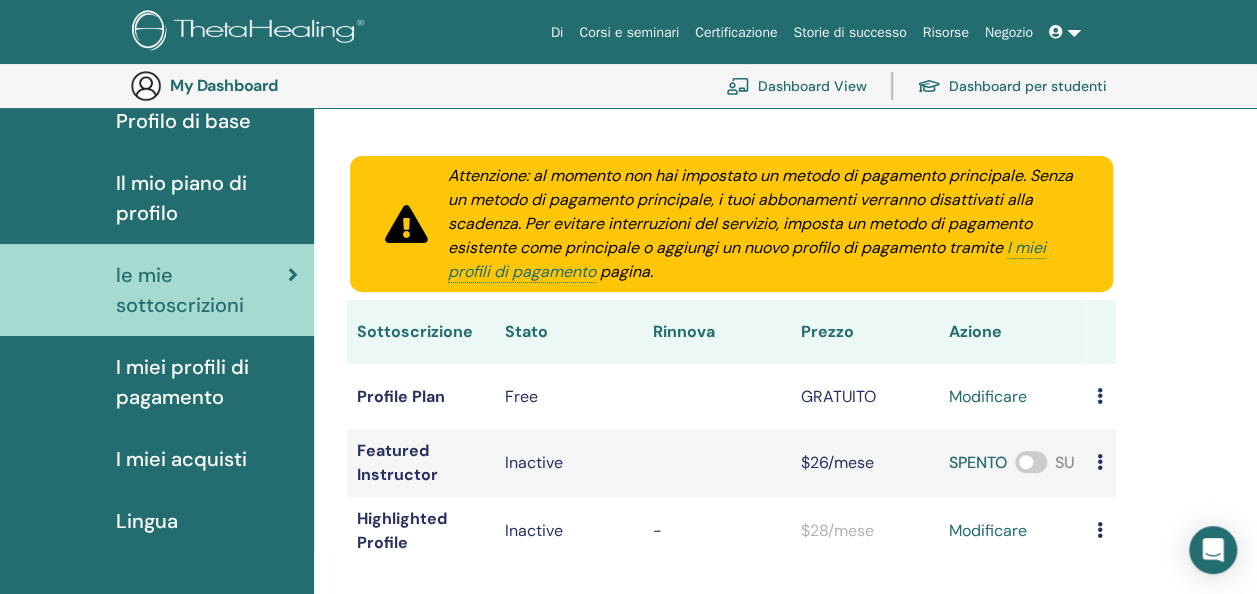 click on "SPENTO SU" at bounding box center [1013, 463] 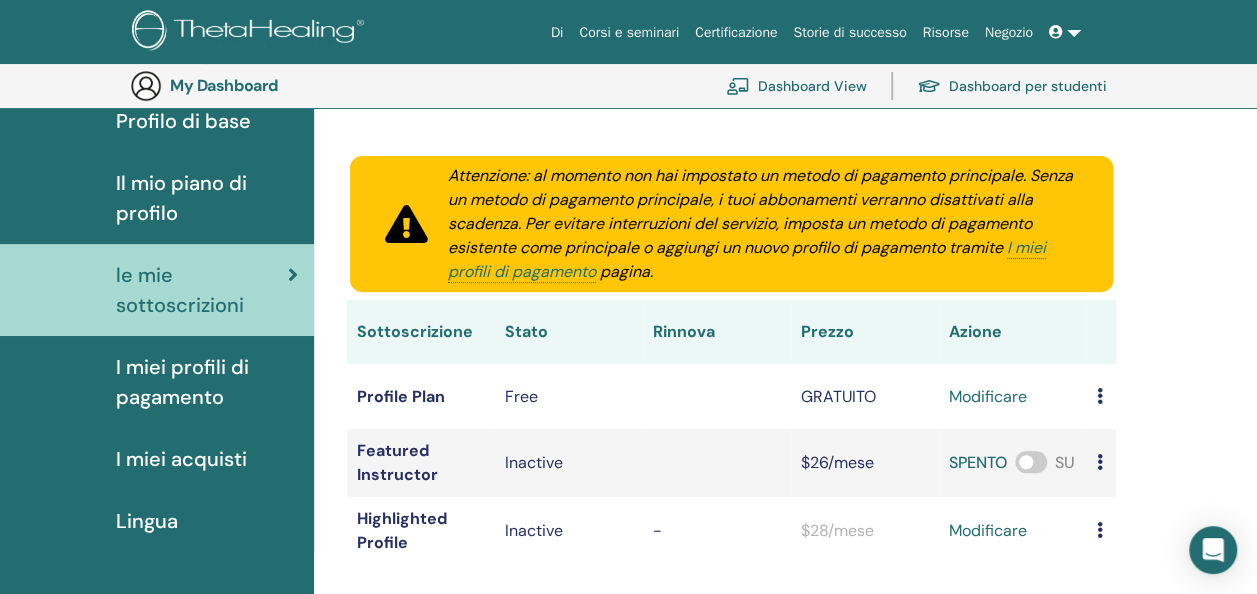 click at bounding box center [1101, 463] 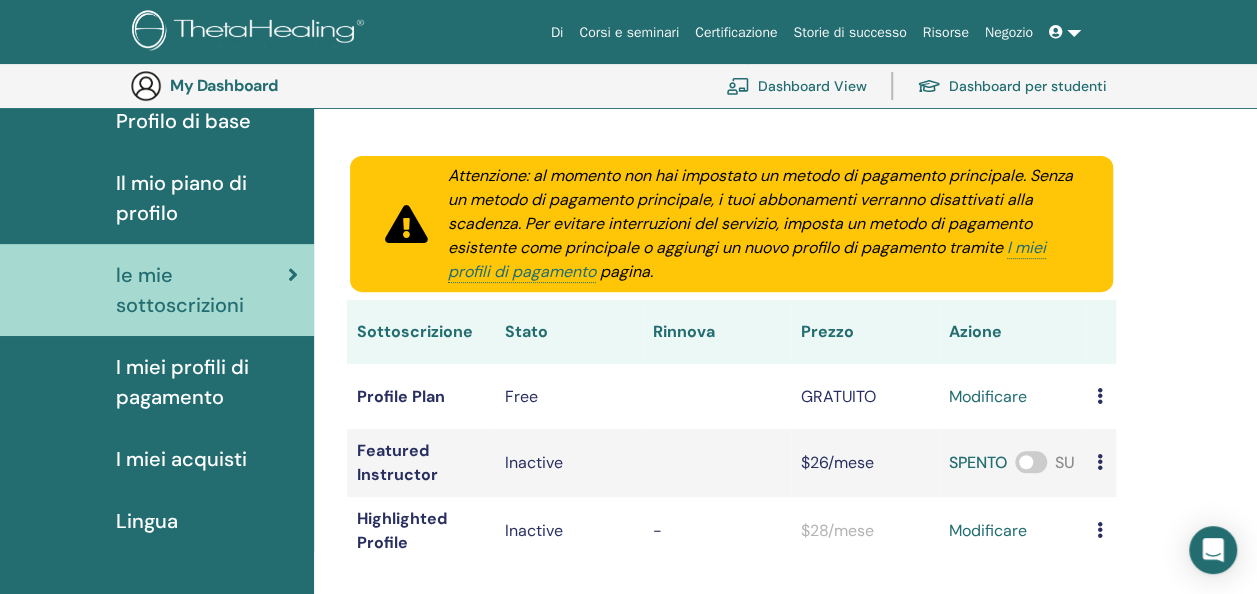 click on "I miei profili di pagamento" at bounding box center [207, 382] 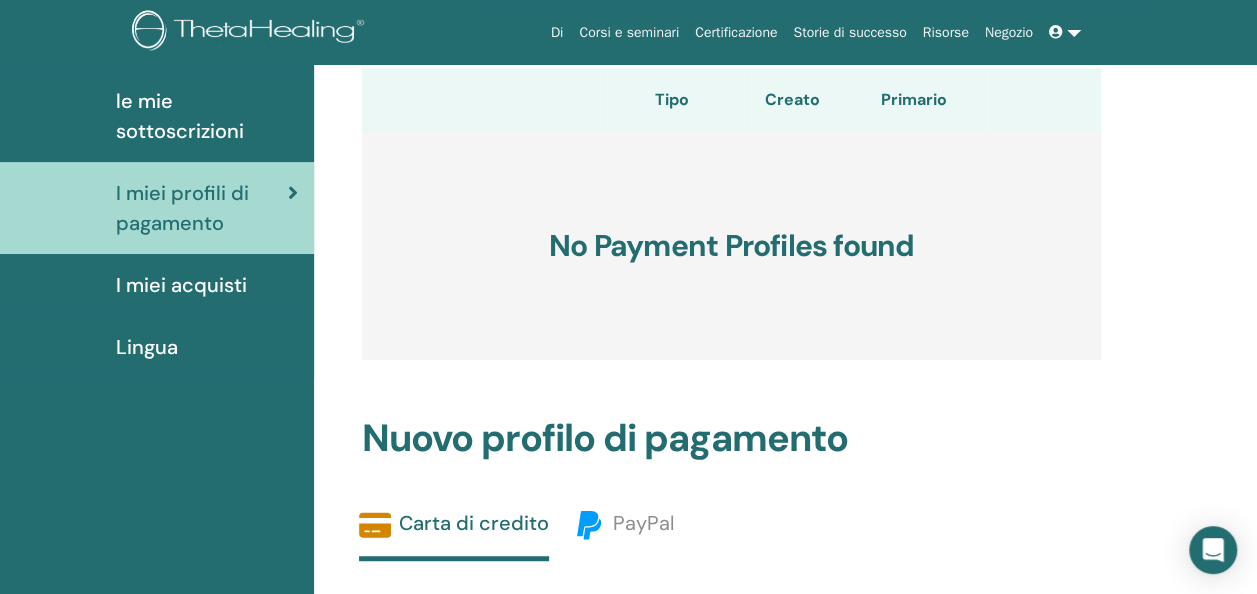 scroll, scrollTop: 338, scrollLeft: 0, axis: vertical 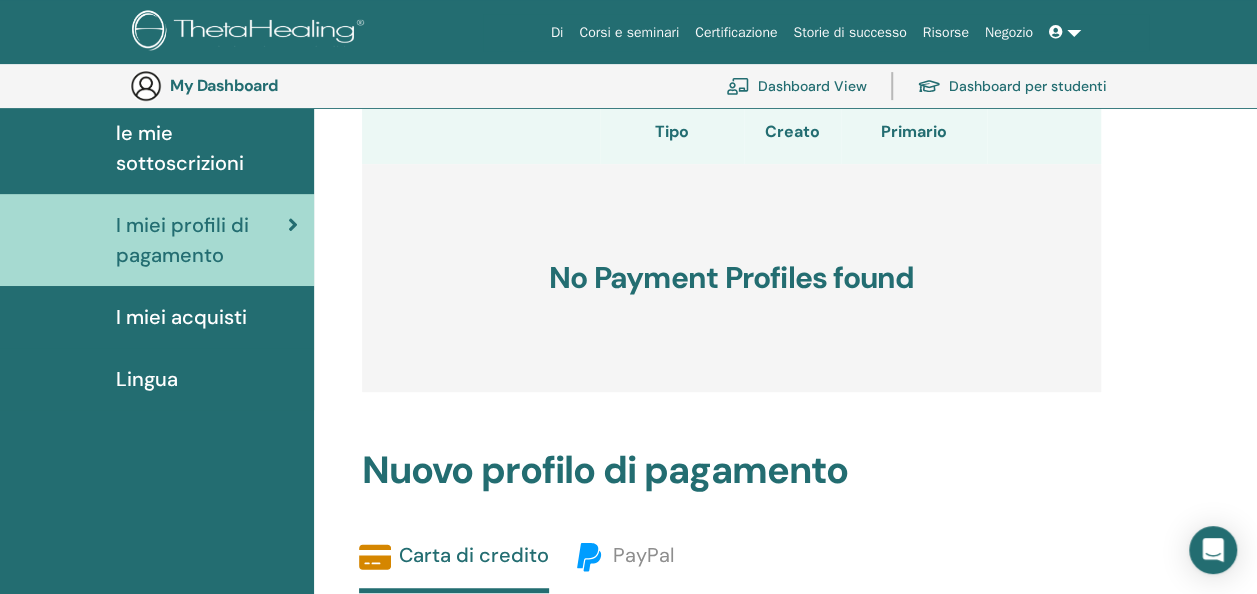 click on "I miei acquisti" at bounding box center (181, 317) 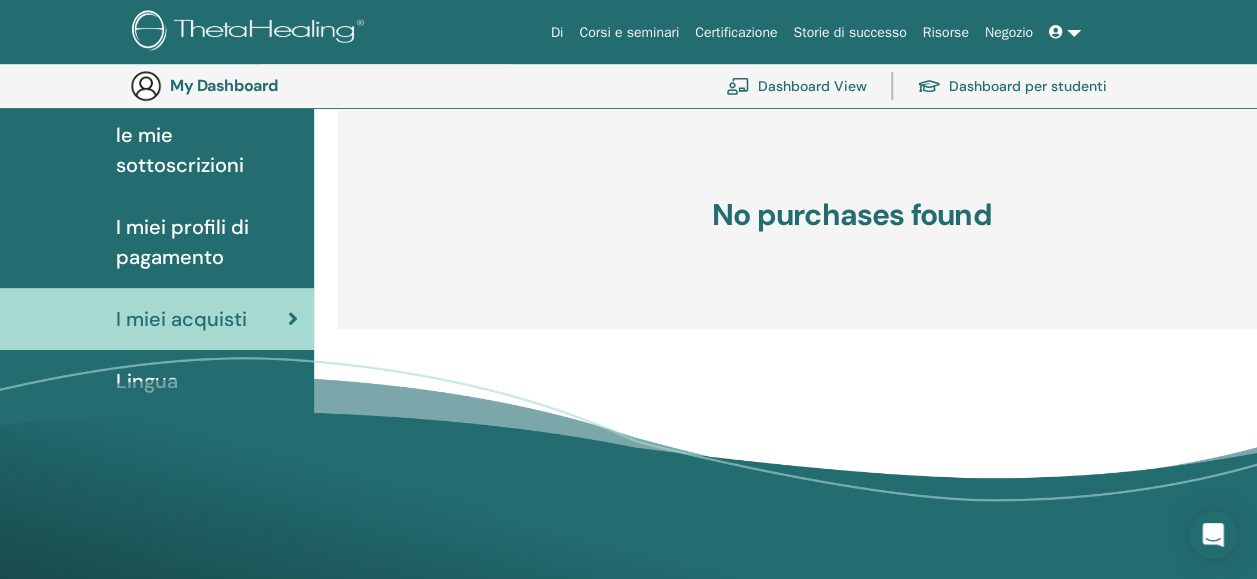 scroll, scrollTop: 340, scrollLeft: 0, axis: vertical 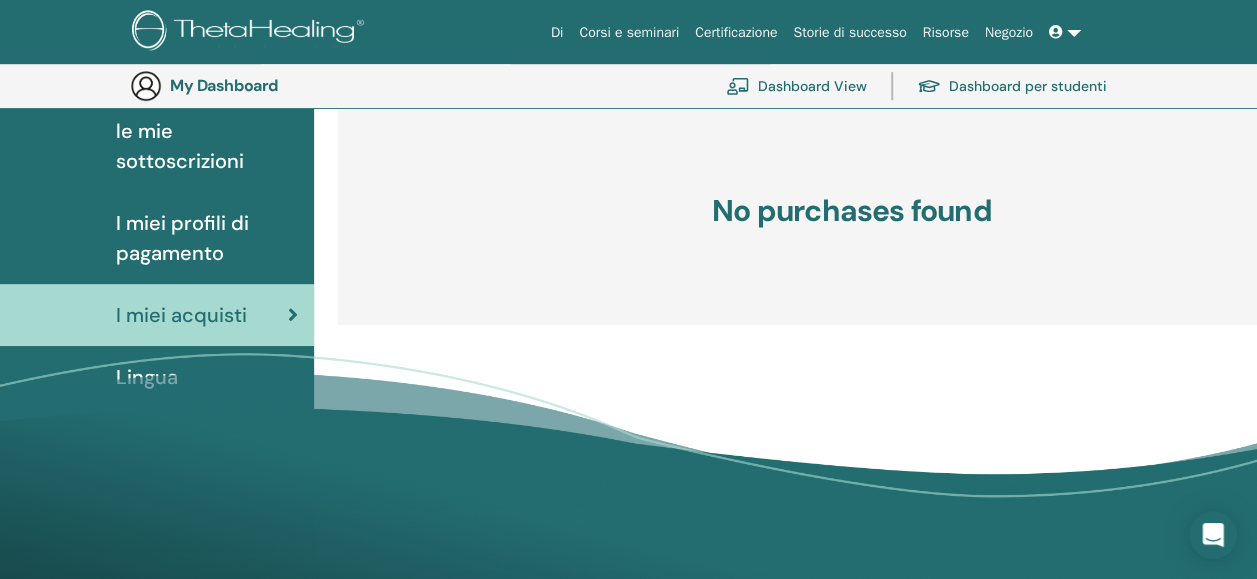 click on "Company" at bounding box center [628, 684] 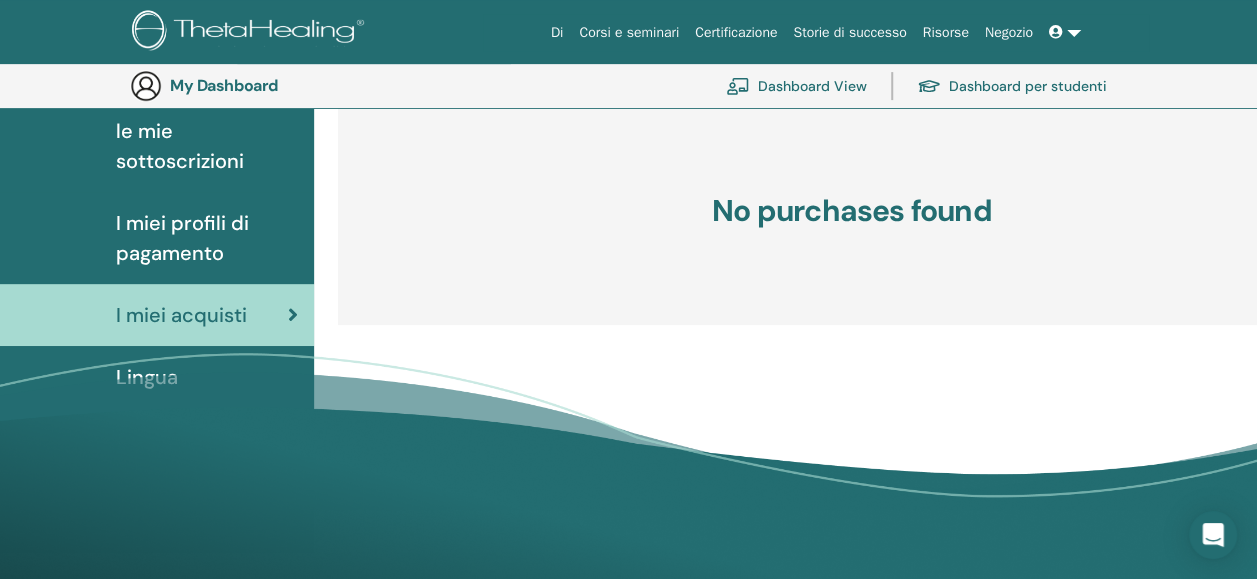 click on "Company" at bounding box center [628, 684] 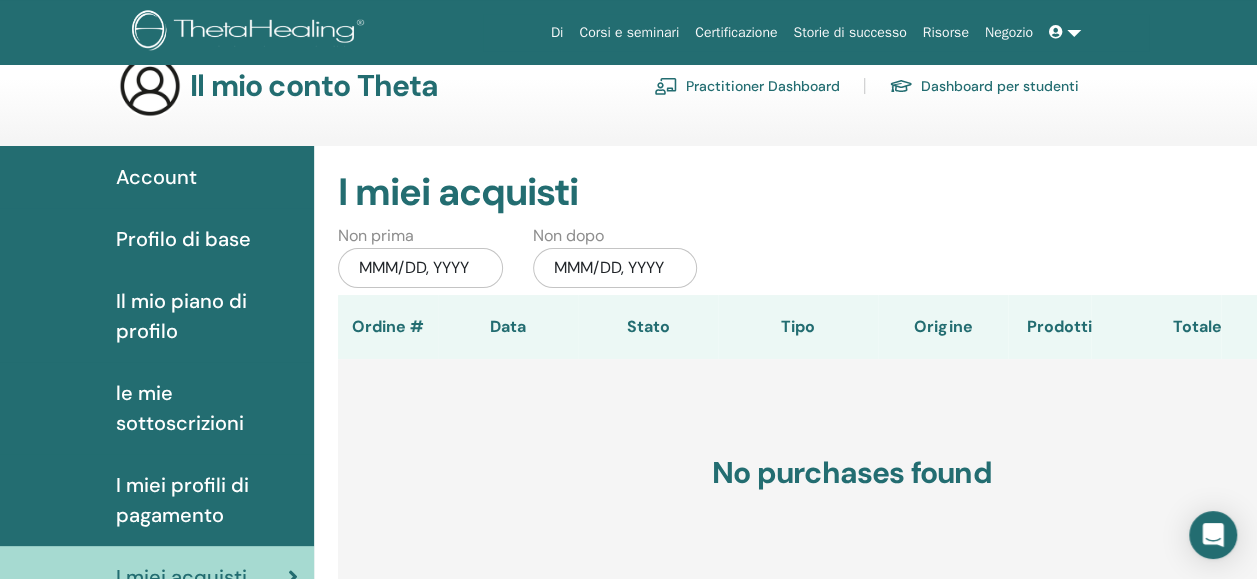 scroll, scrollTop: 0, scrollLeft: 0, axis: both 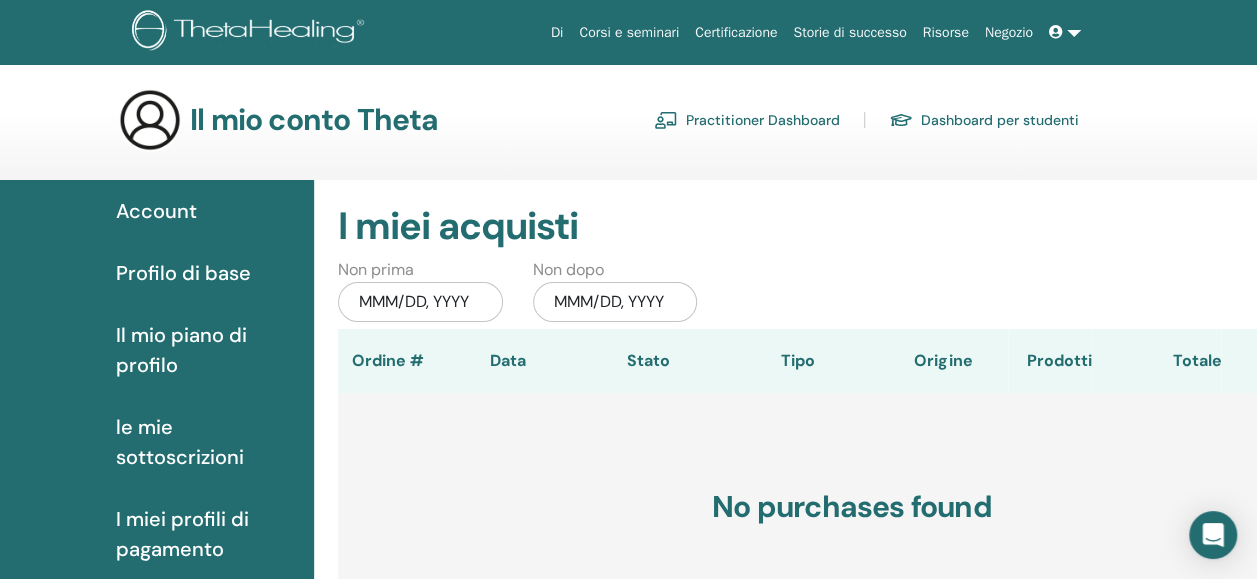 click on "Account" at bounding box center (156, 211) 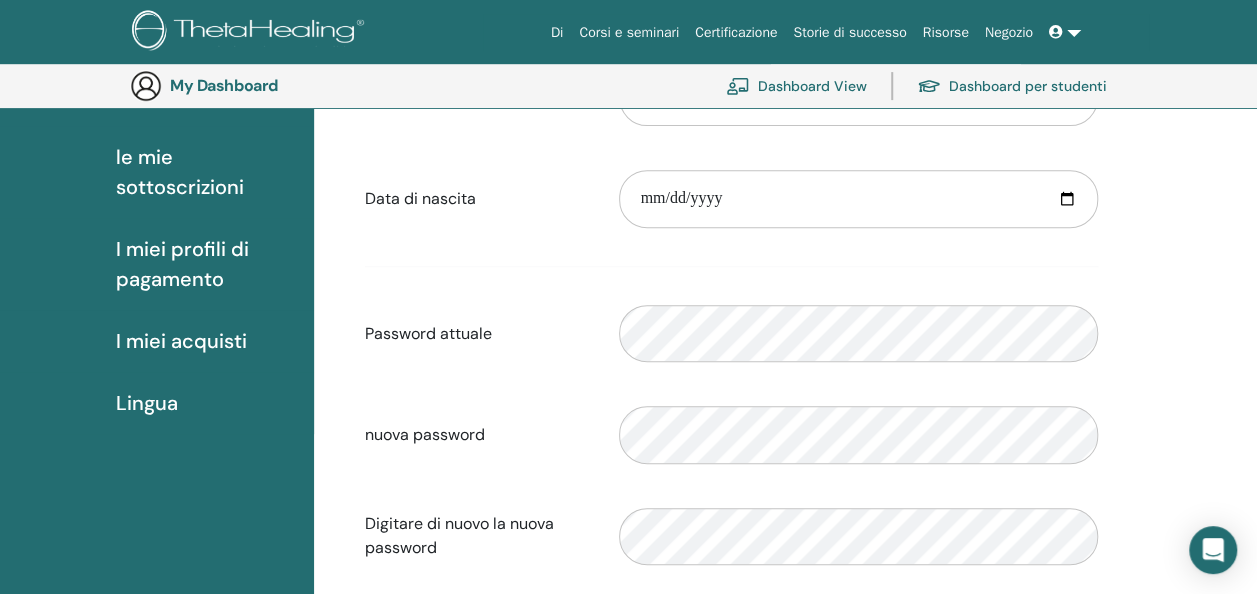 scroll, scrollTop: 0, scrollLeft: 0, axis: both 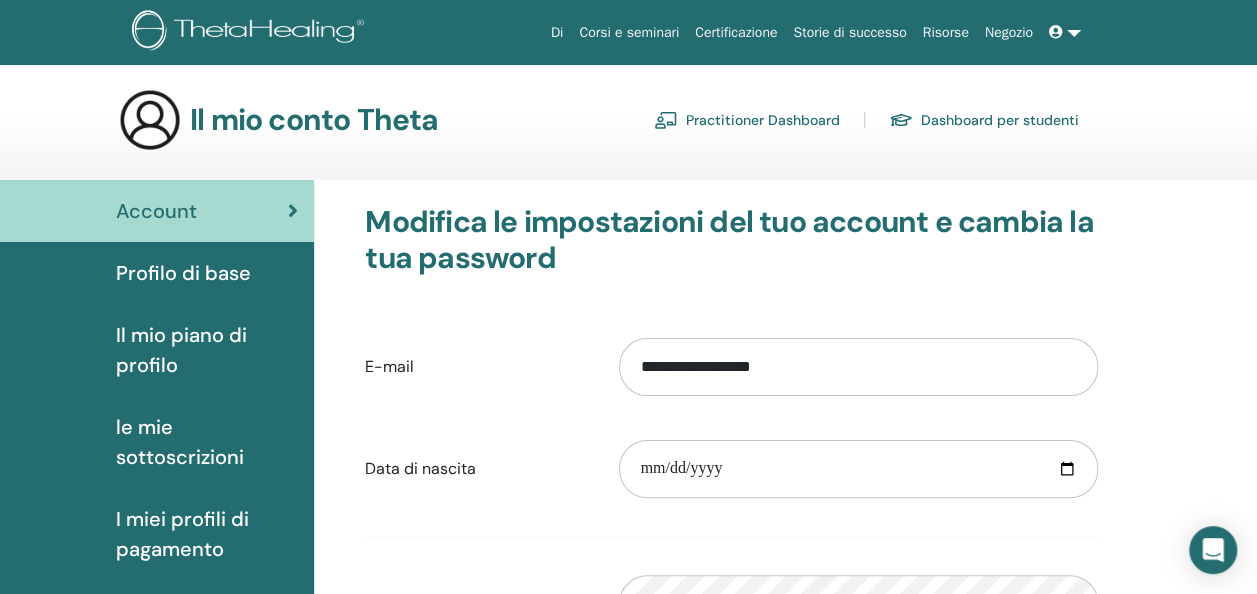 click on "Practitioner Dashboard" at bounding box center [747, 120] 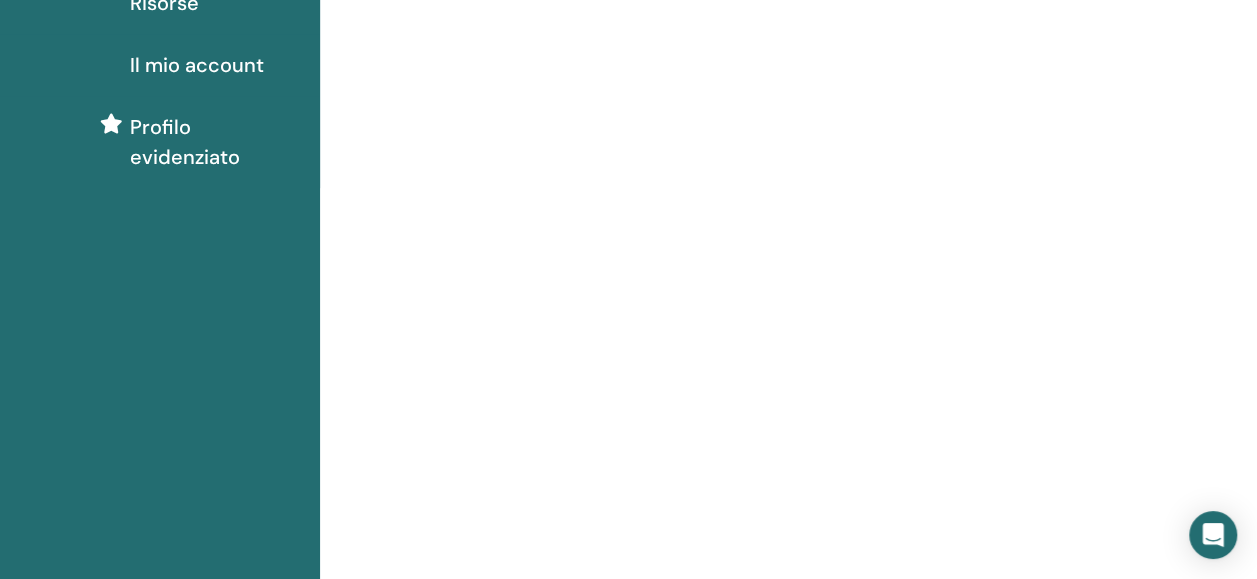 scroll, scrollTop: 0, scrollLeft: 0, axis: both 